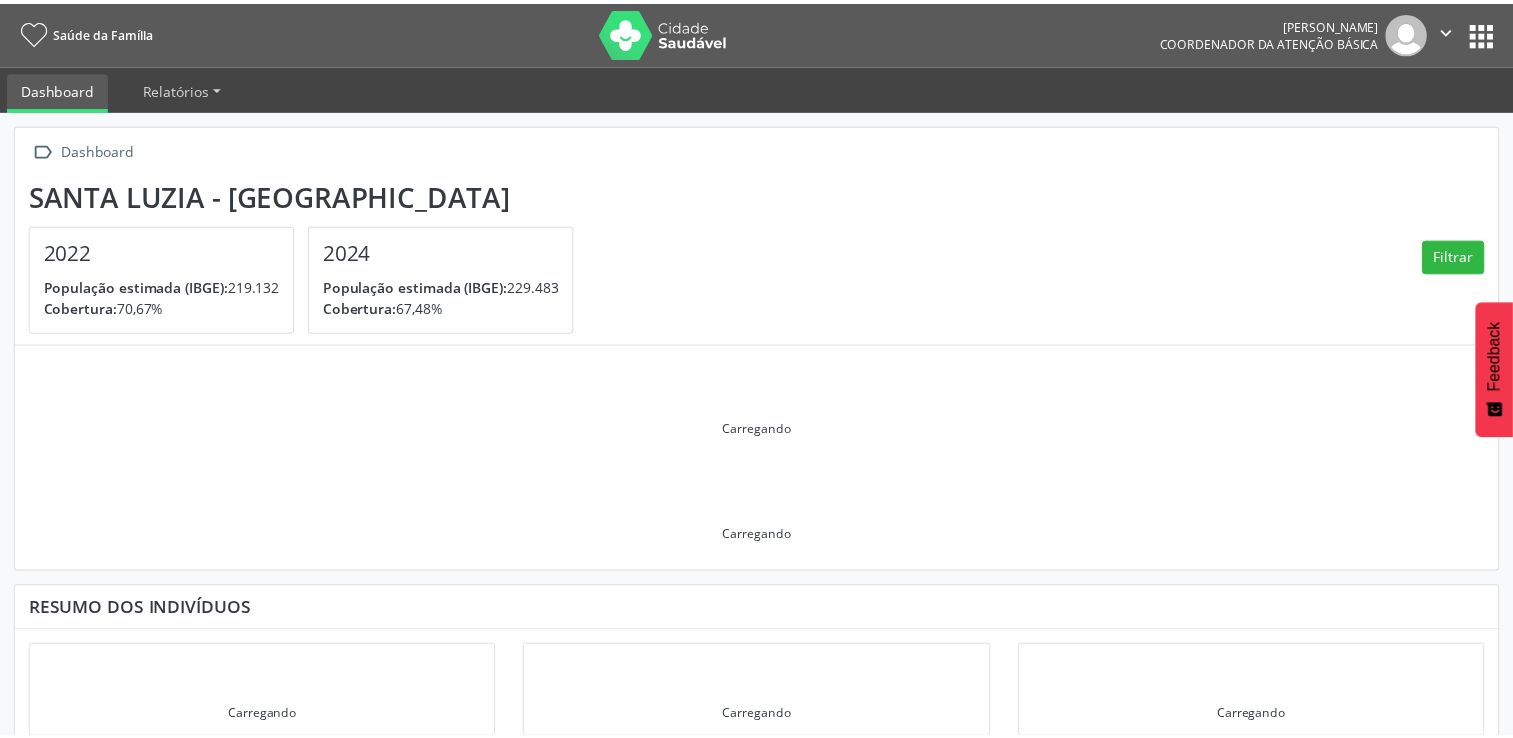 scroll, scrollTop: 0, scrollLeft: 0, axis: both 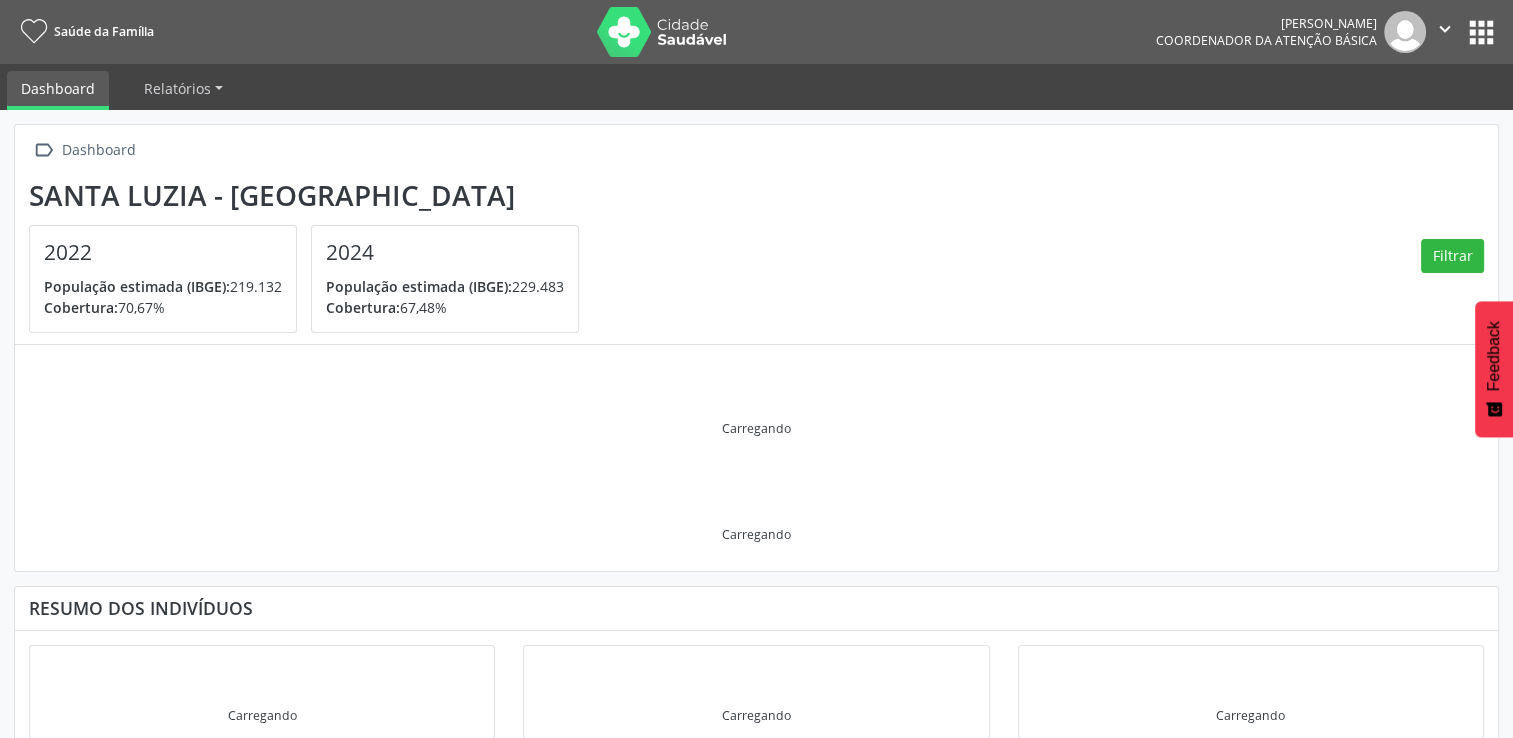 click on "apps" at bounding box center [1481, 32] 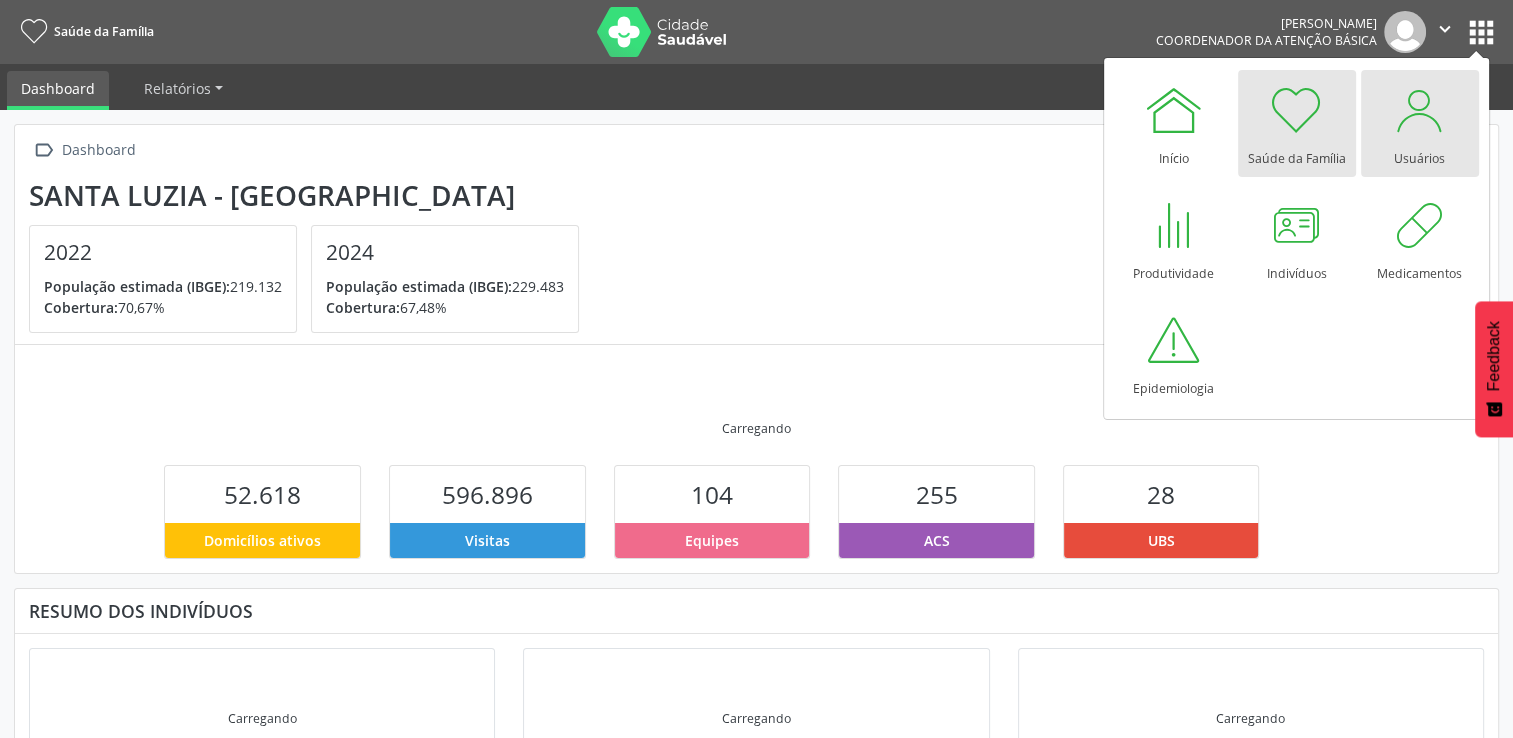 click at bounding box center [1420, 110] 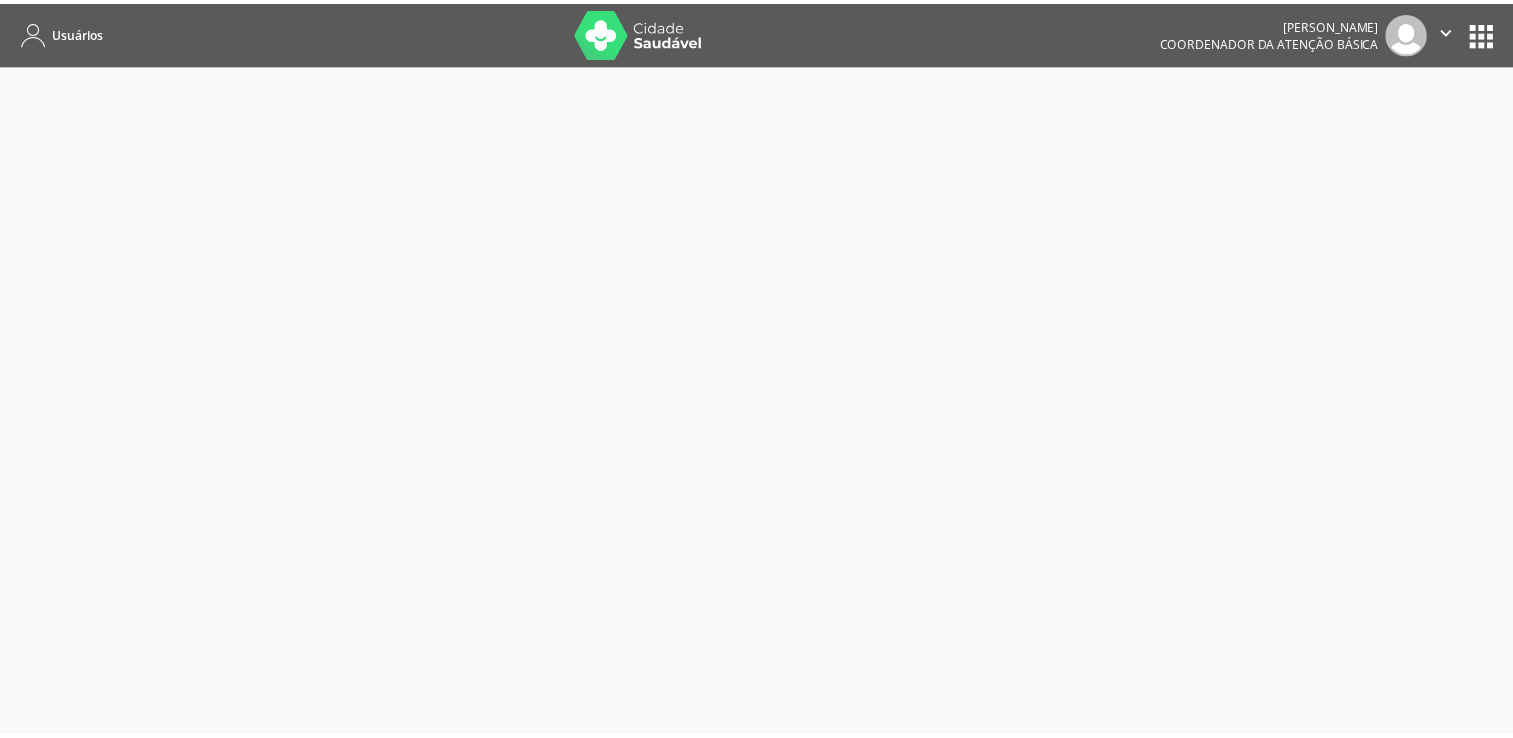 scroll, scrollTop: 0, scrollLeft: 0, axis: both 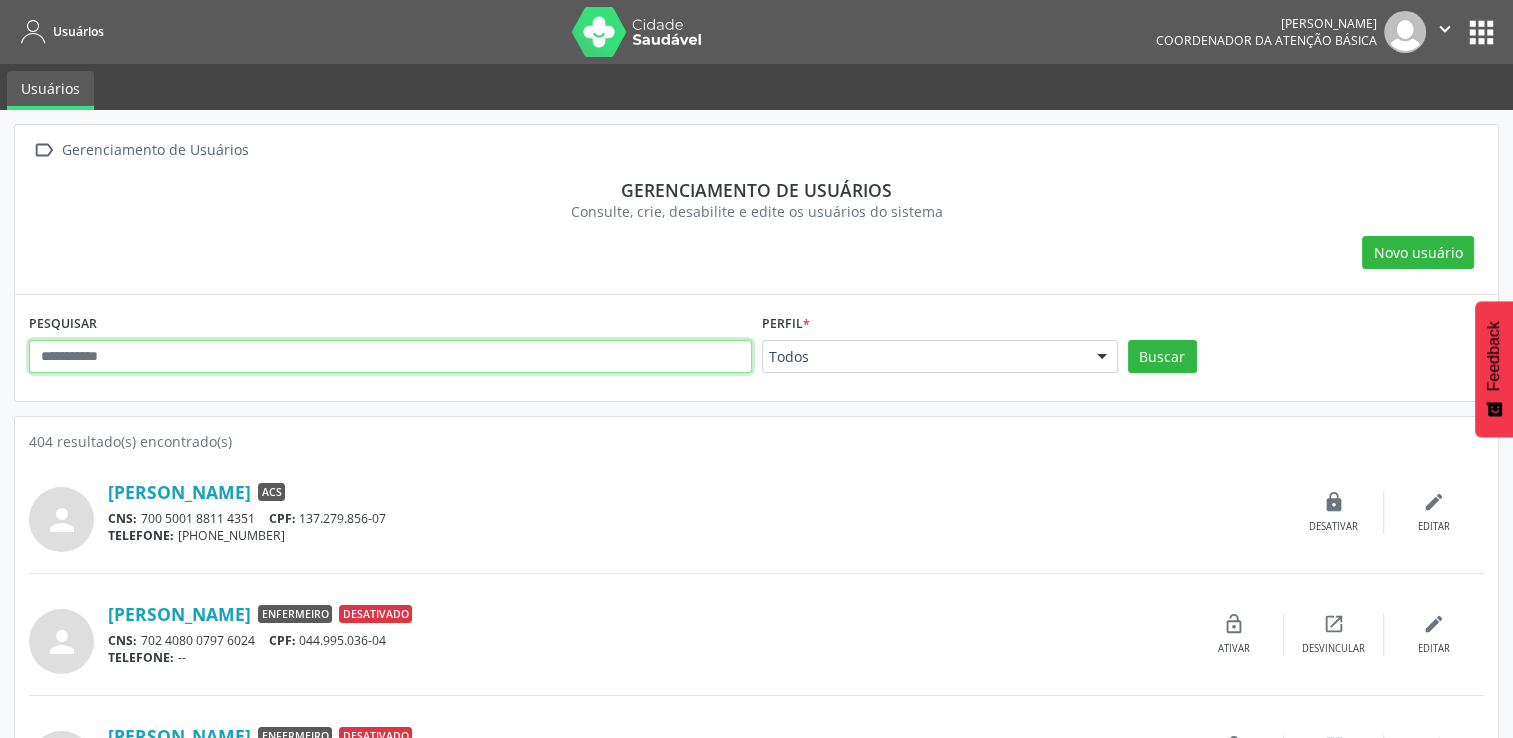click at bounding box center (390, 357) 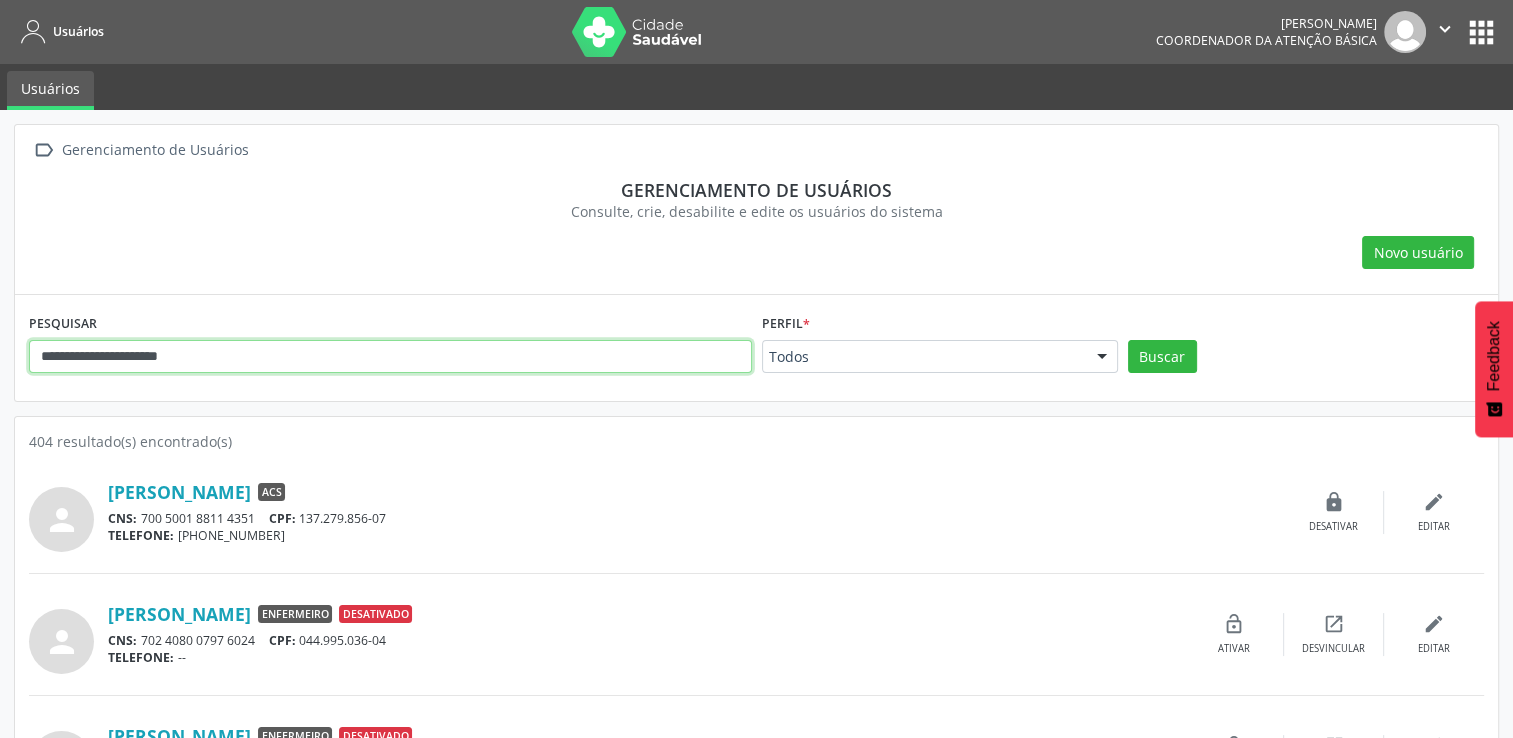 click on "Buscar" at bounding box center (1162, 357) 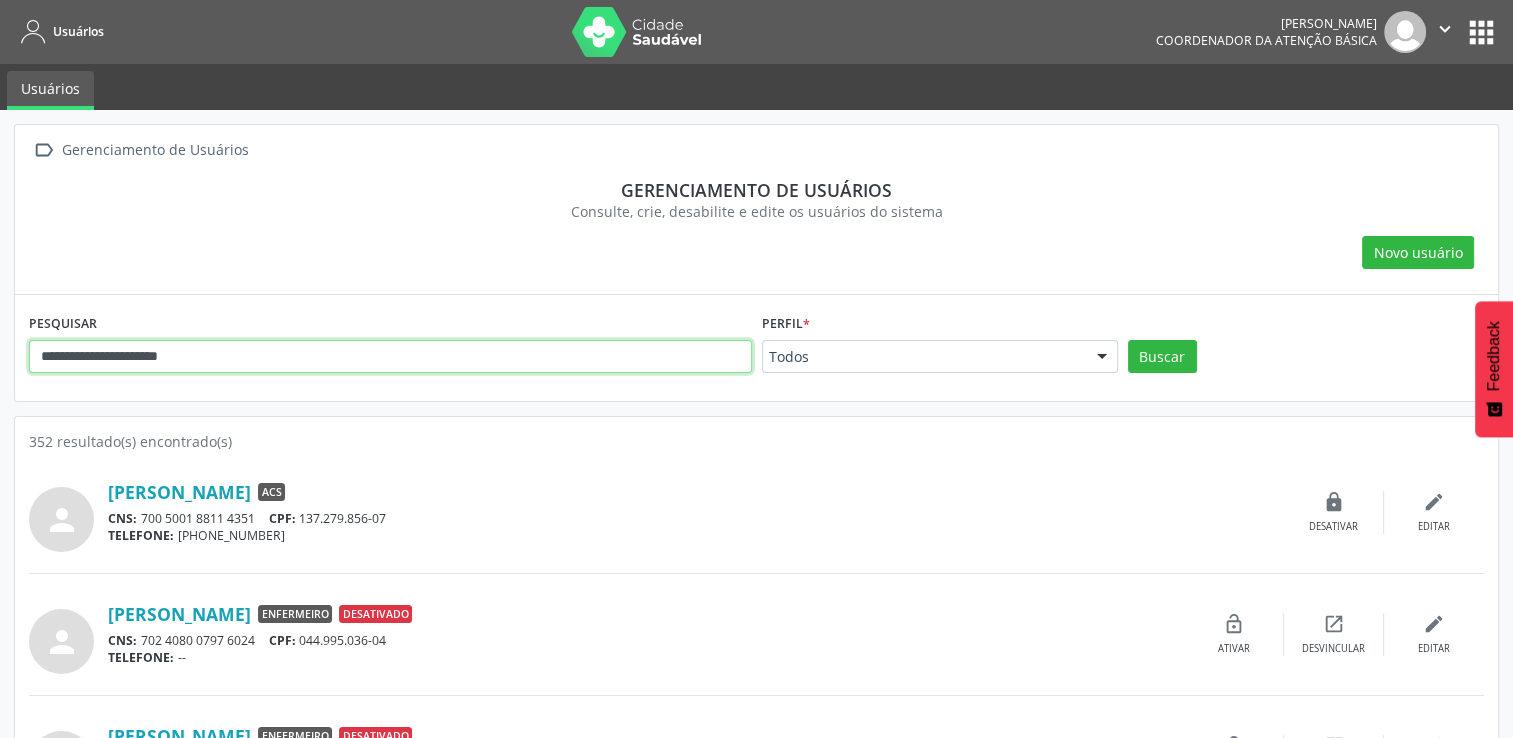 click on "**********" at bounding box center (390, 357) 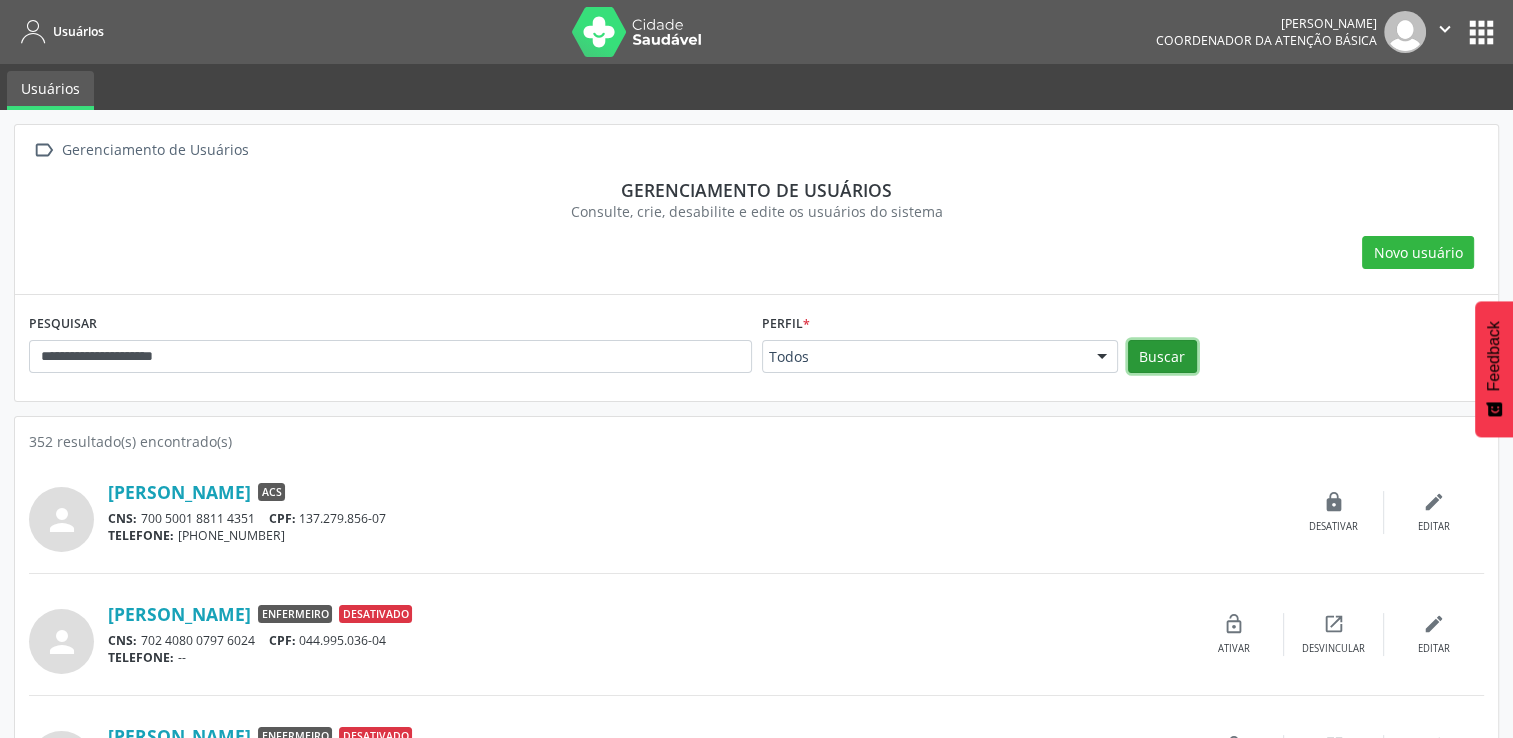 click on "Buscar" at bounding box center [1162, 357] 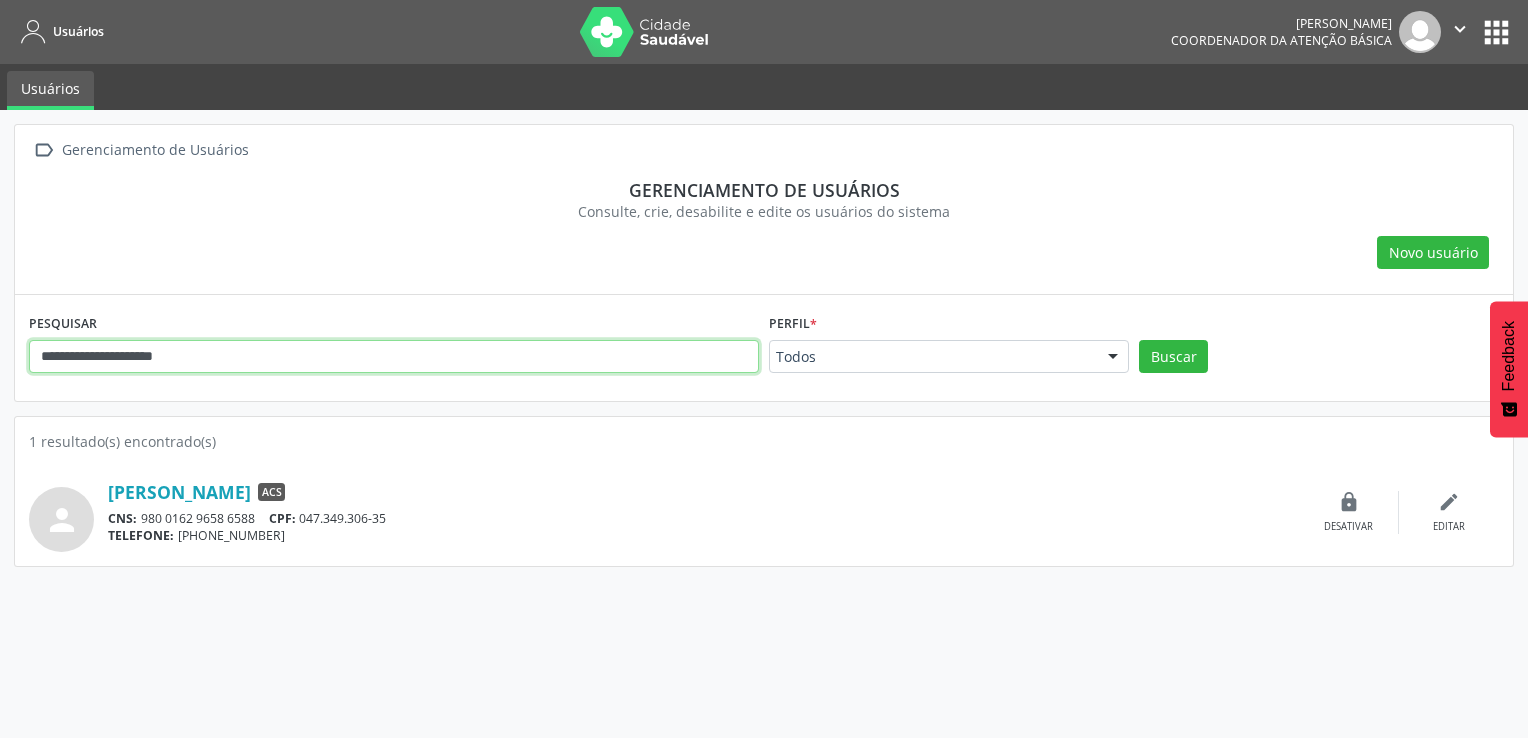 click on "**********" at bounding box center (394, 357) 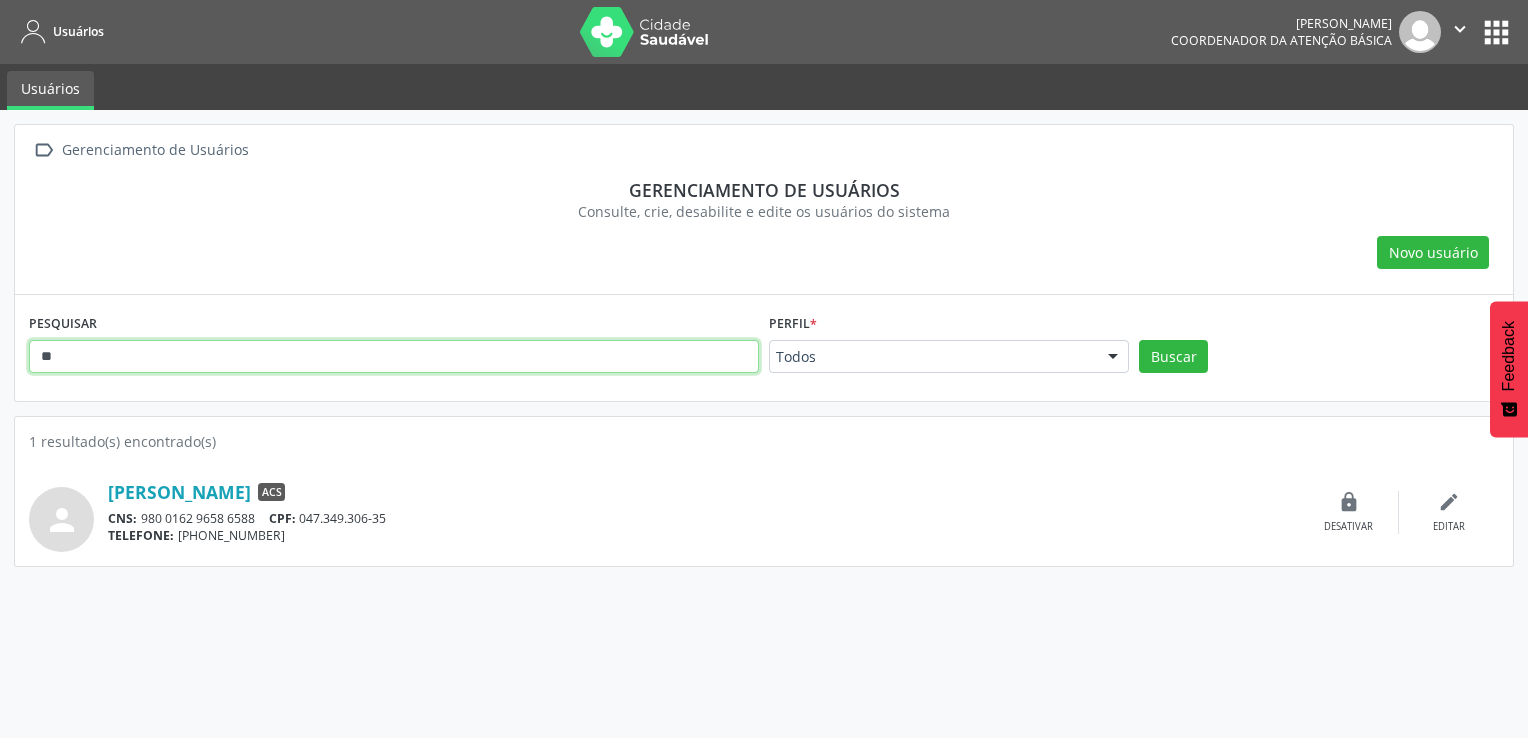 type on "*" 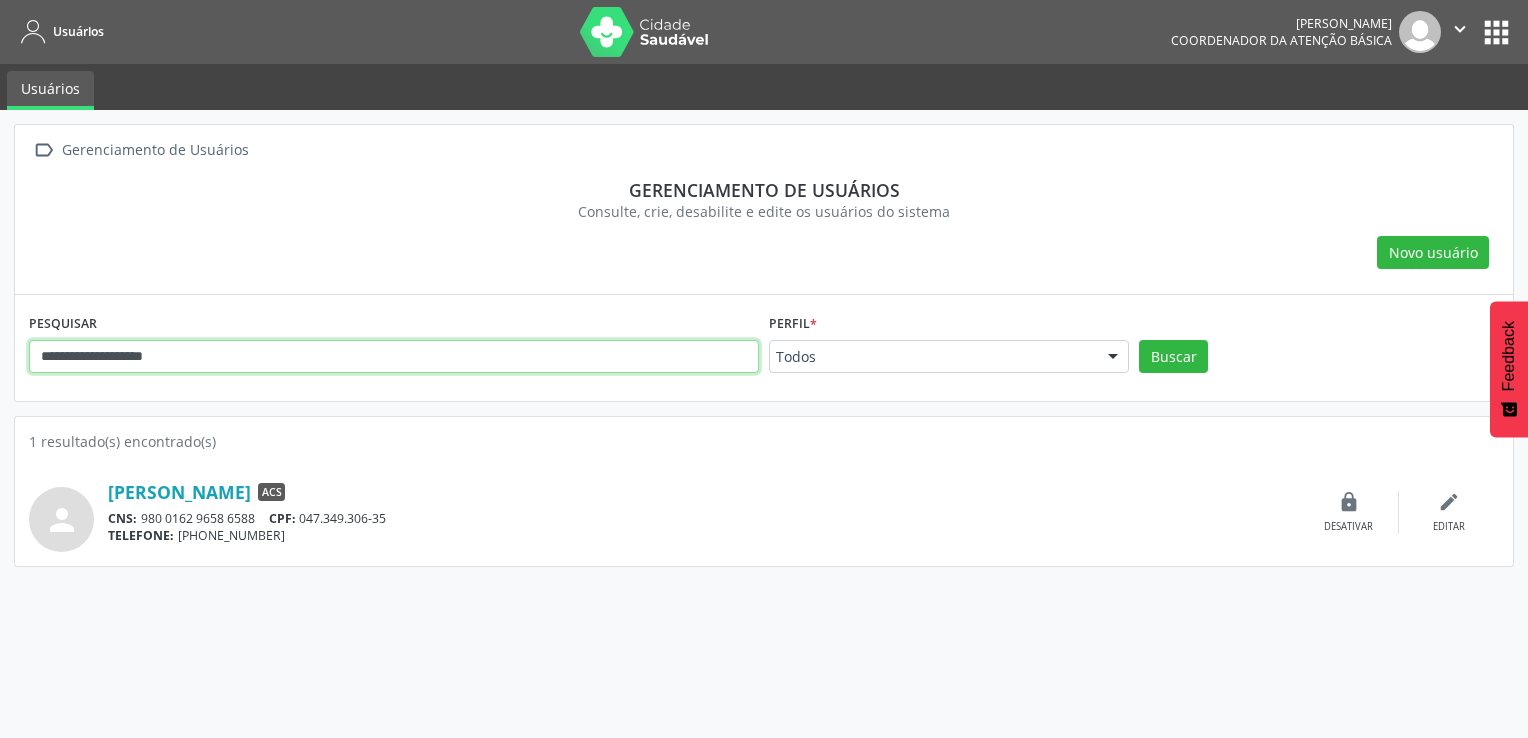 click on "Buscar" at bounding box center (1173, 357) 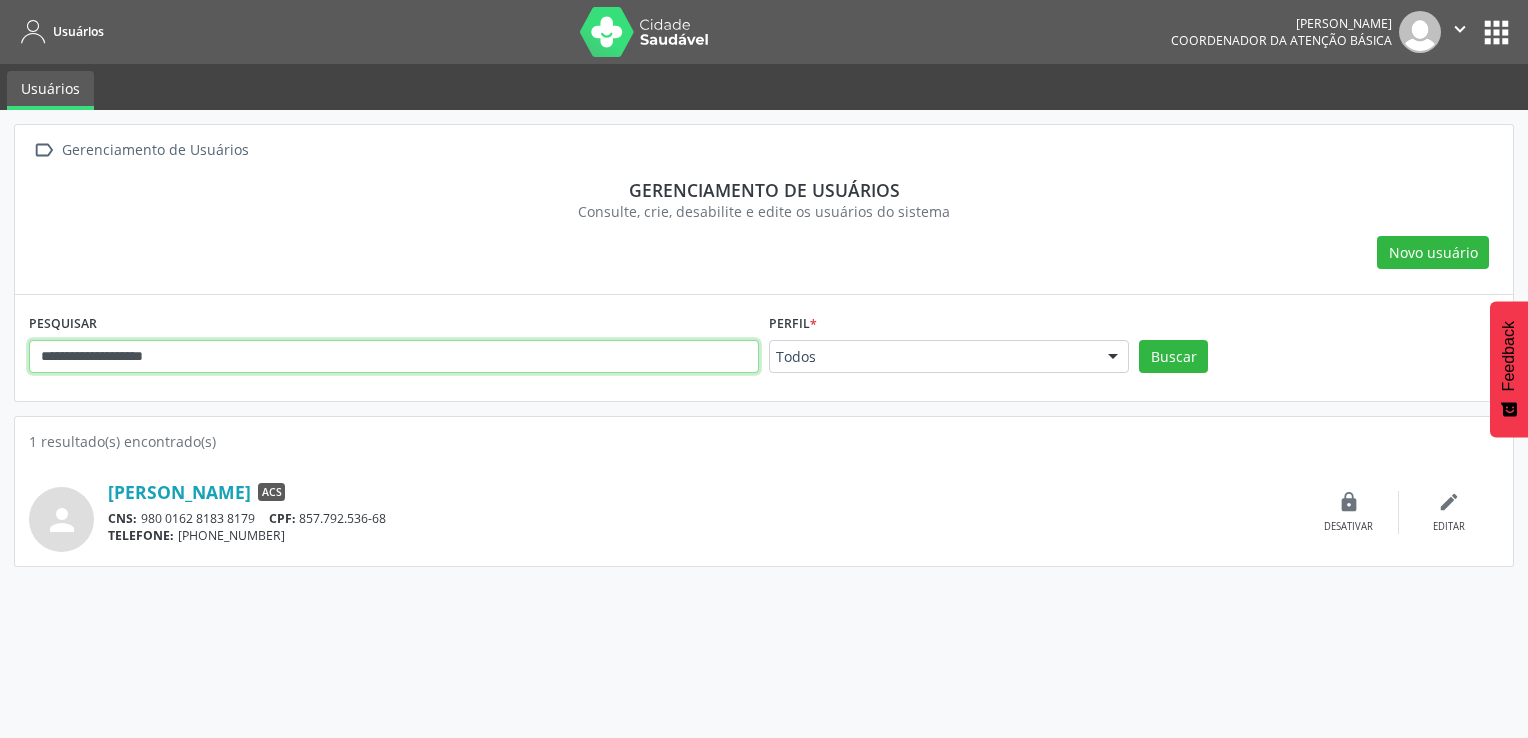 click on "**********" at bounding box center (394, 357) 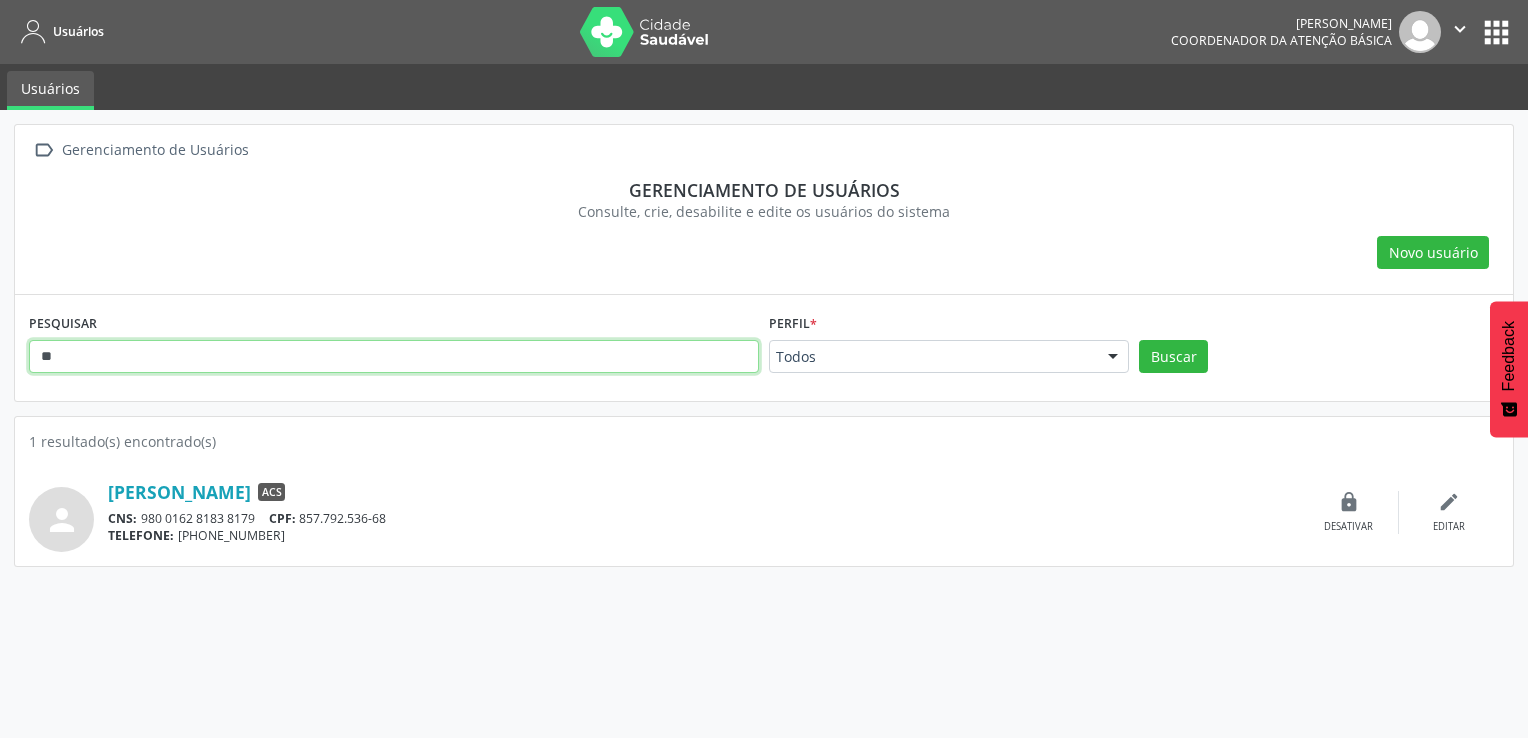 type on "*" 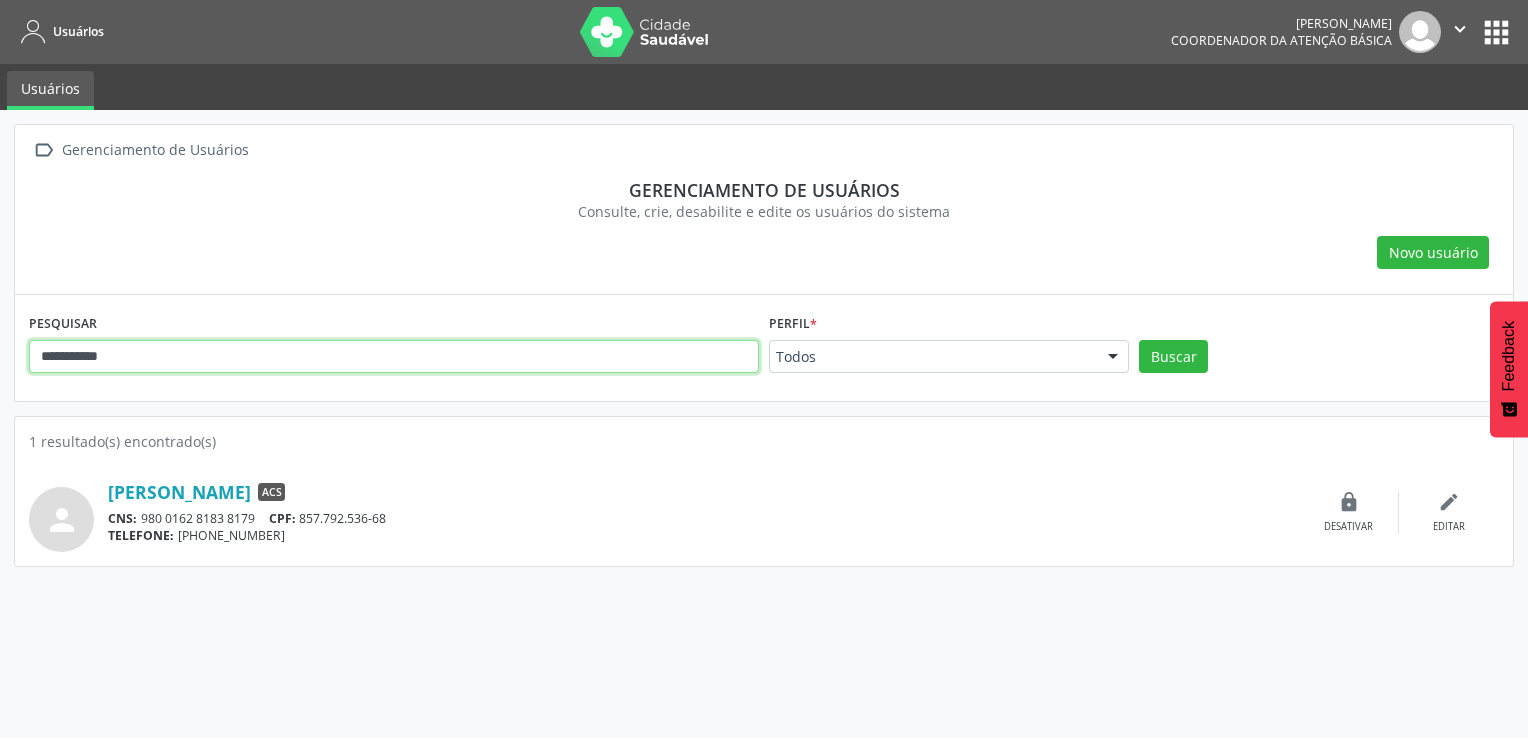 click on "Buscar" at bounding box center (1173, 357) 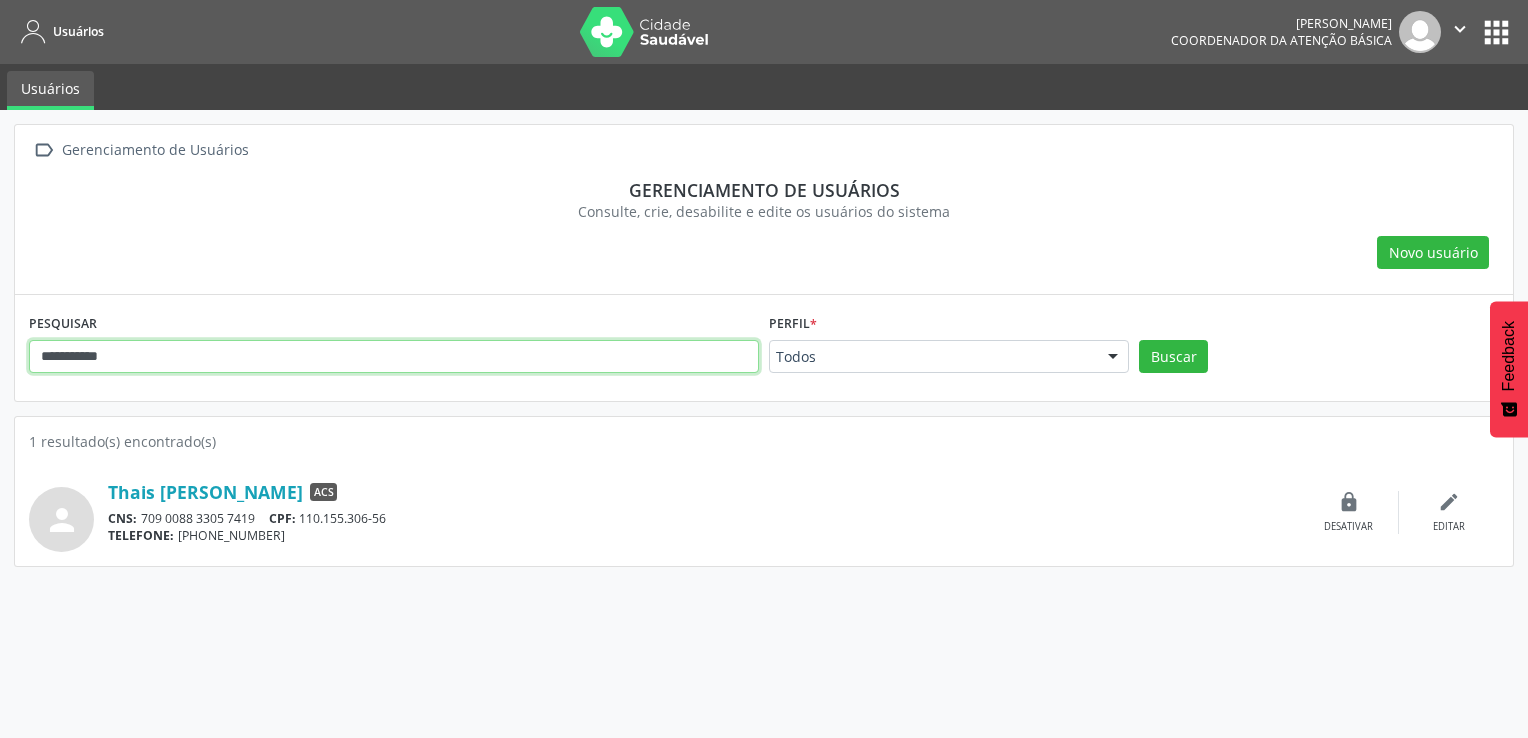click on "**********" at bounding box center (394, 357) 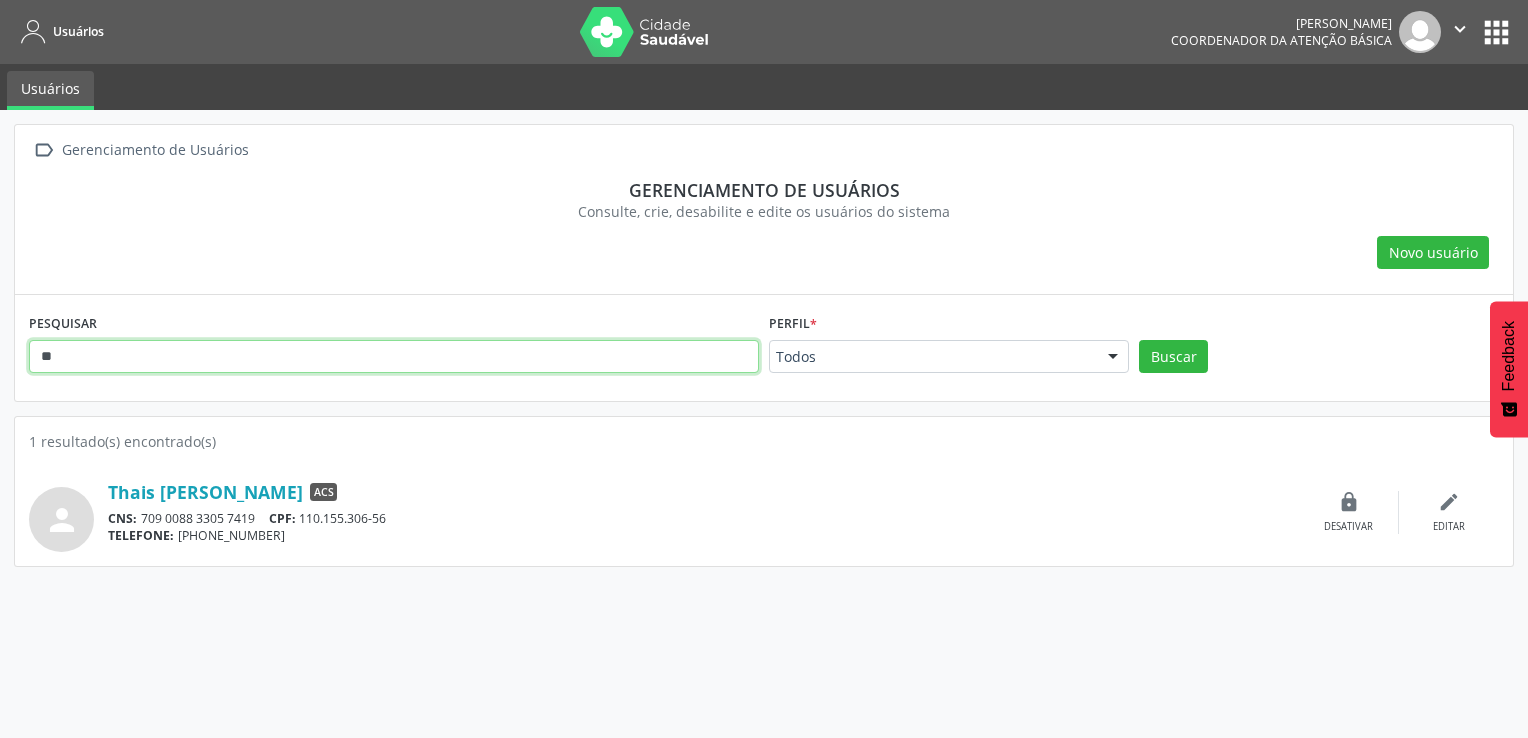 type on "*" 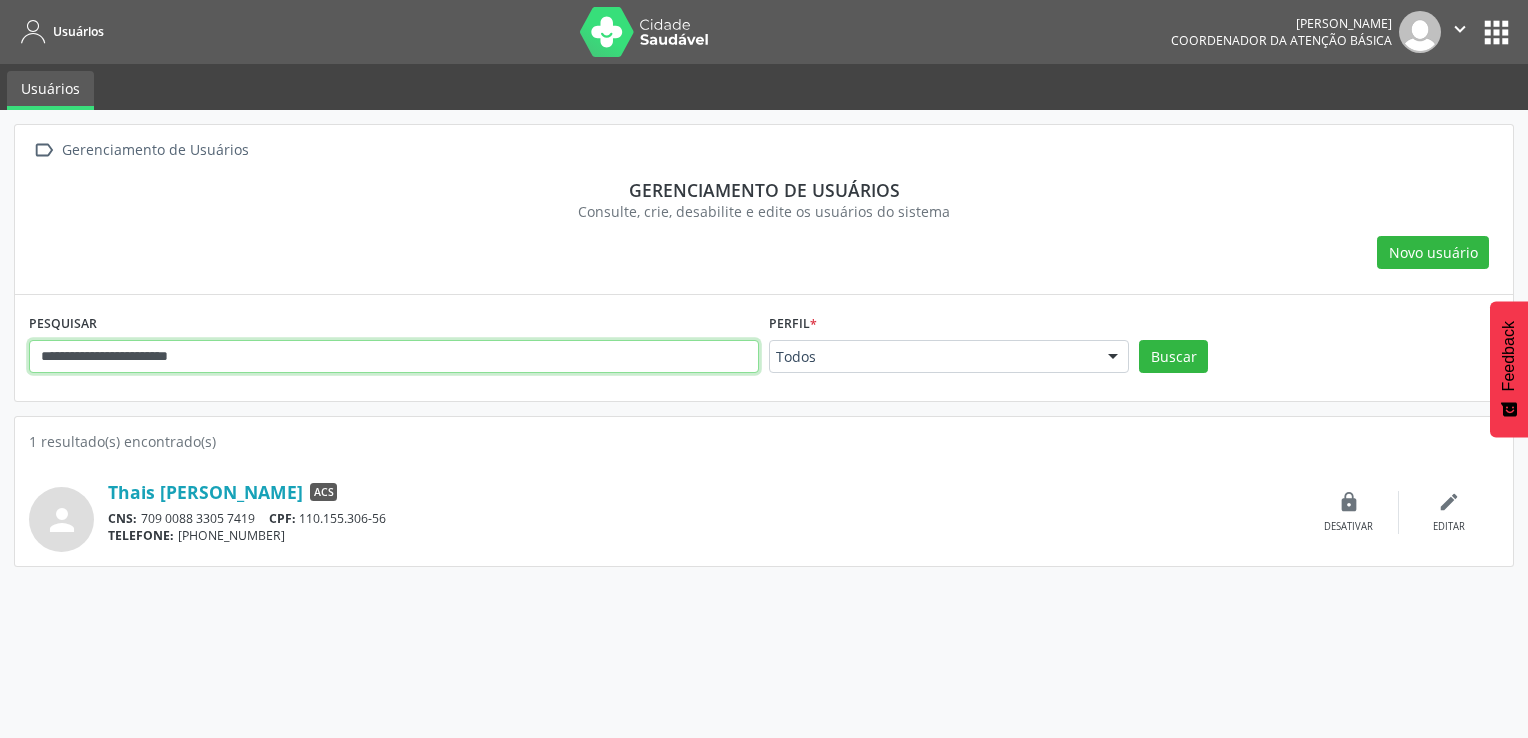 click on "Buscar" at bounding box center (1173, 357) 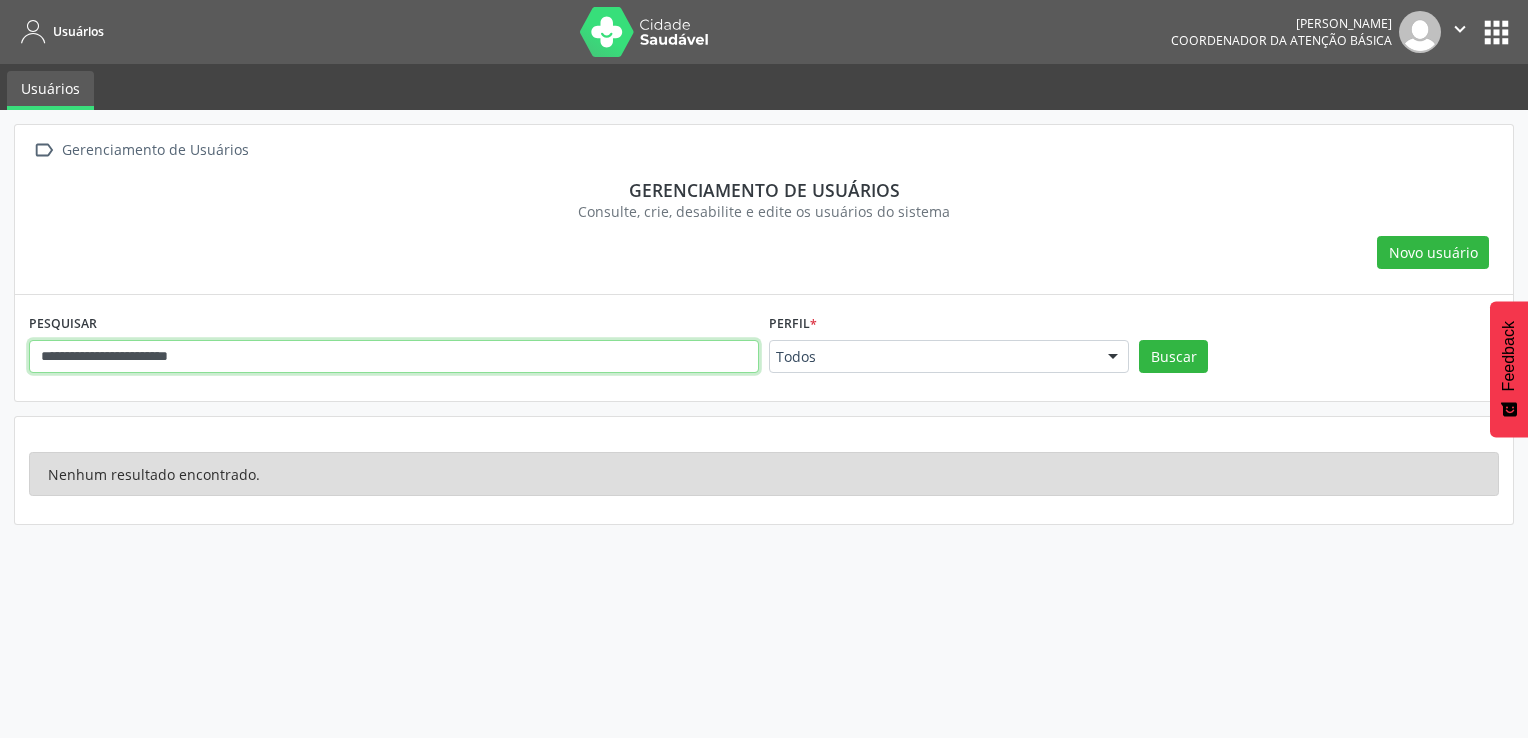 click on "**********" at bounding box center [394, 357] 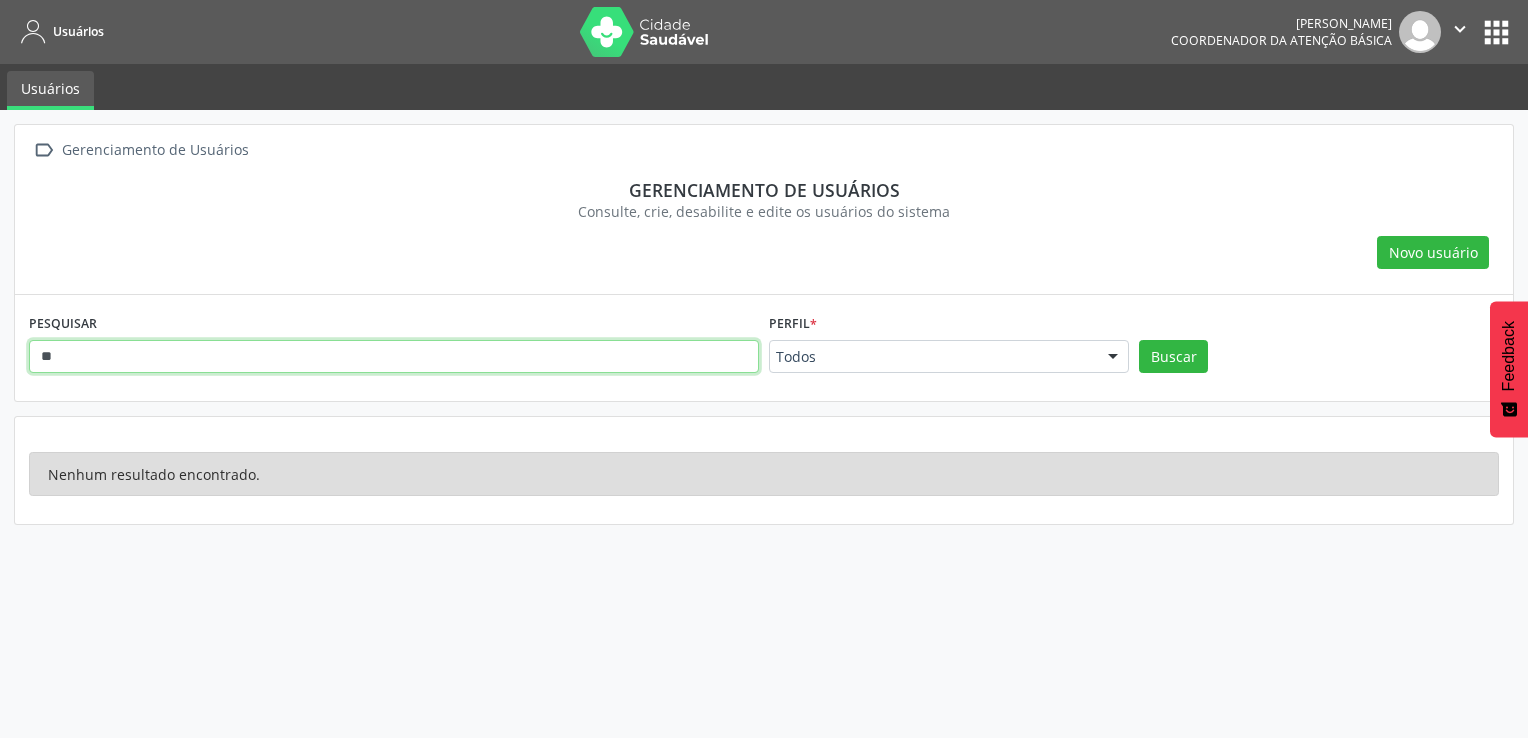 type on "*" 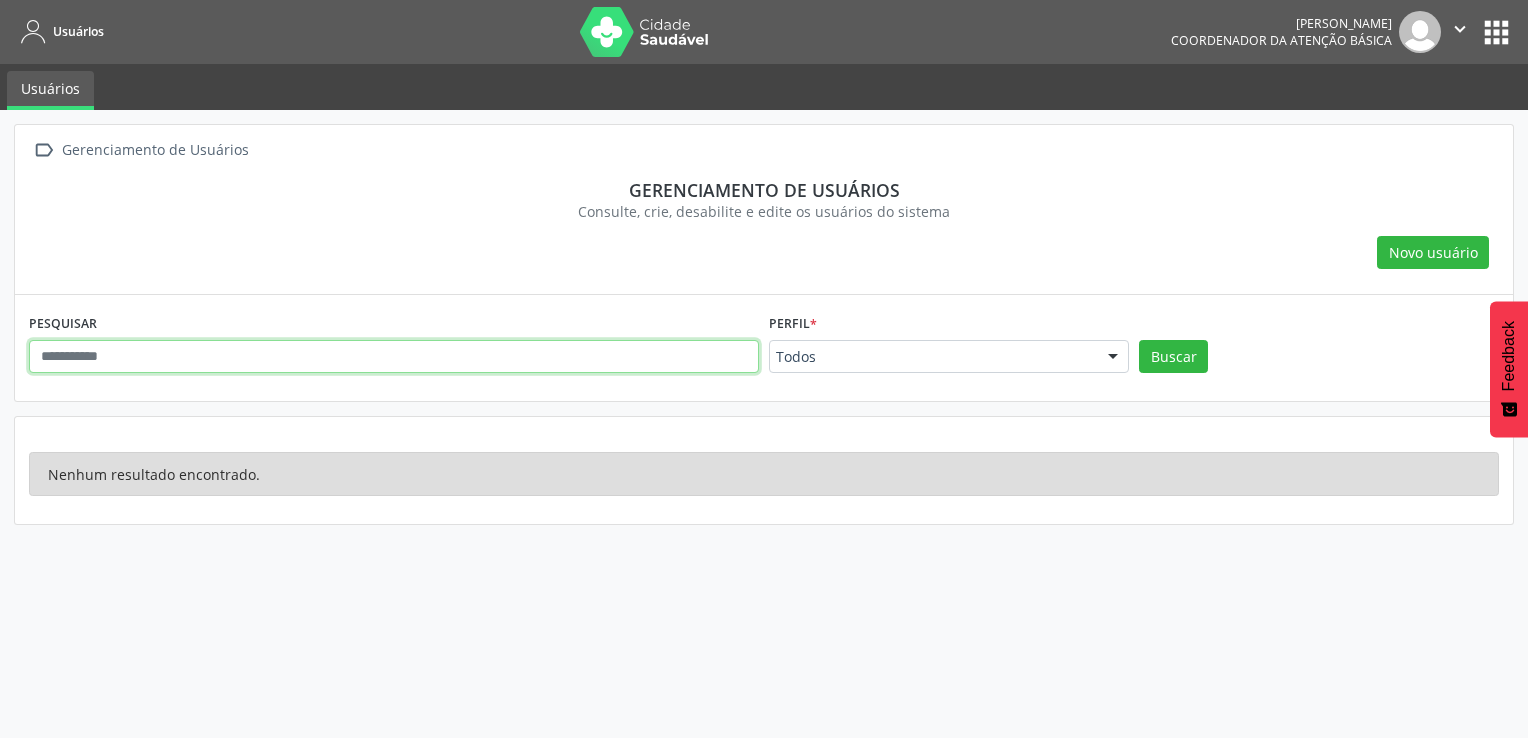 click at bounding box center [394, 357] 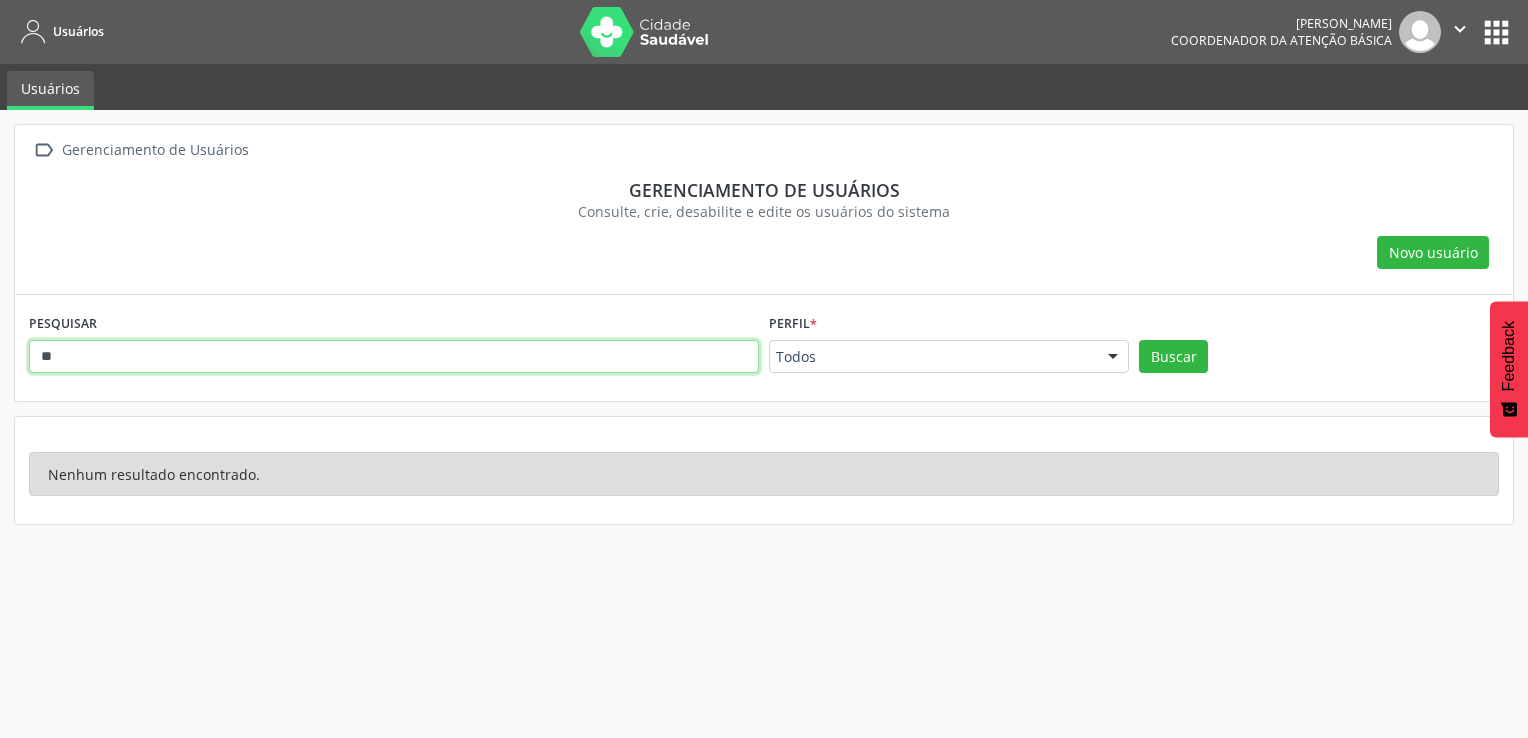 click on "Buscar" at bounding box center (1173, 357) 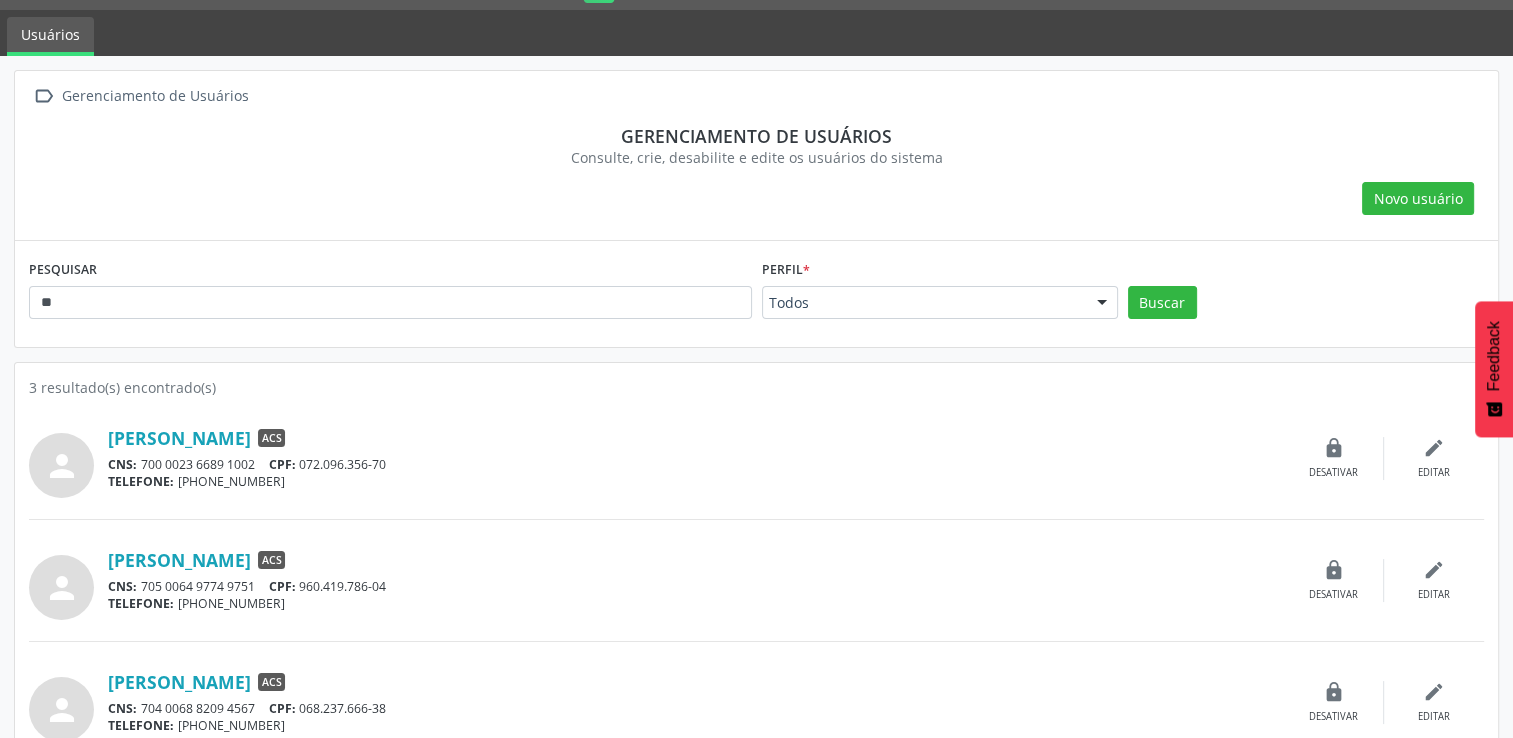scroll, scrollTop: 84, scrollLeft: 0, axis: vertical 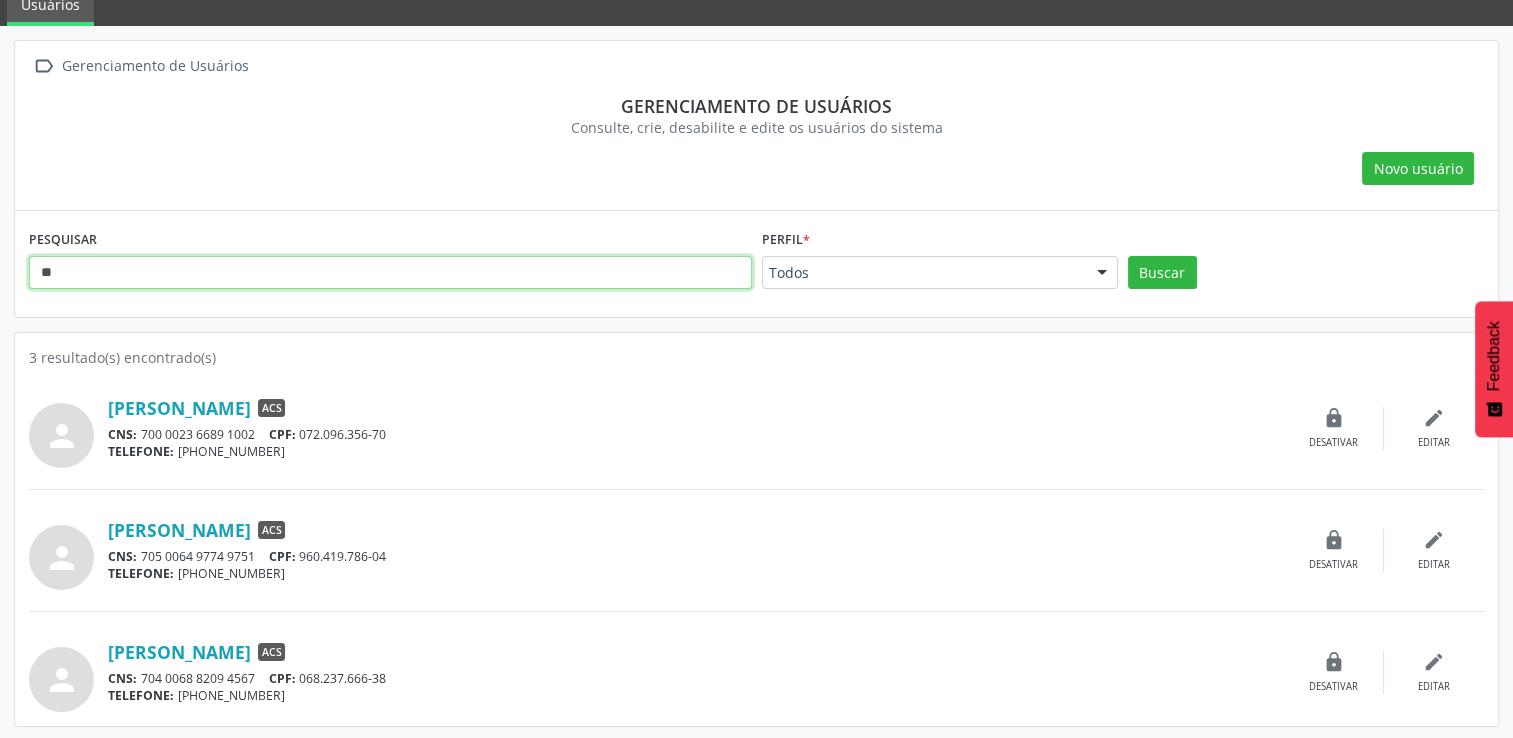 click on "**" at bounding box center (390, 273) 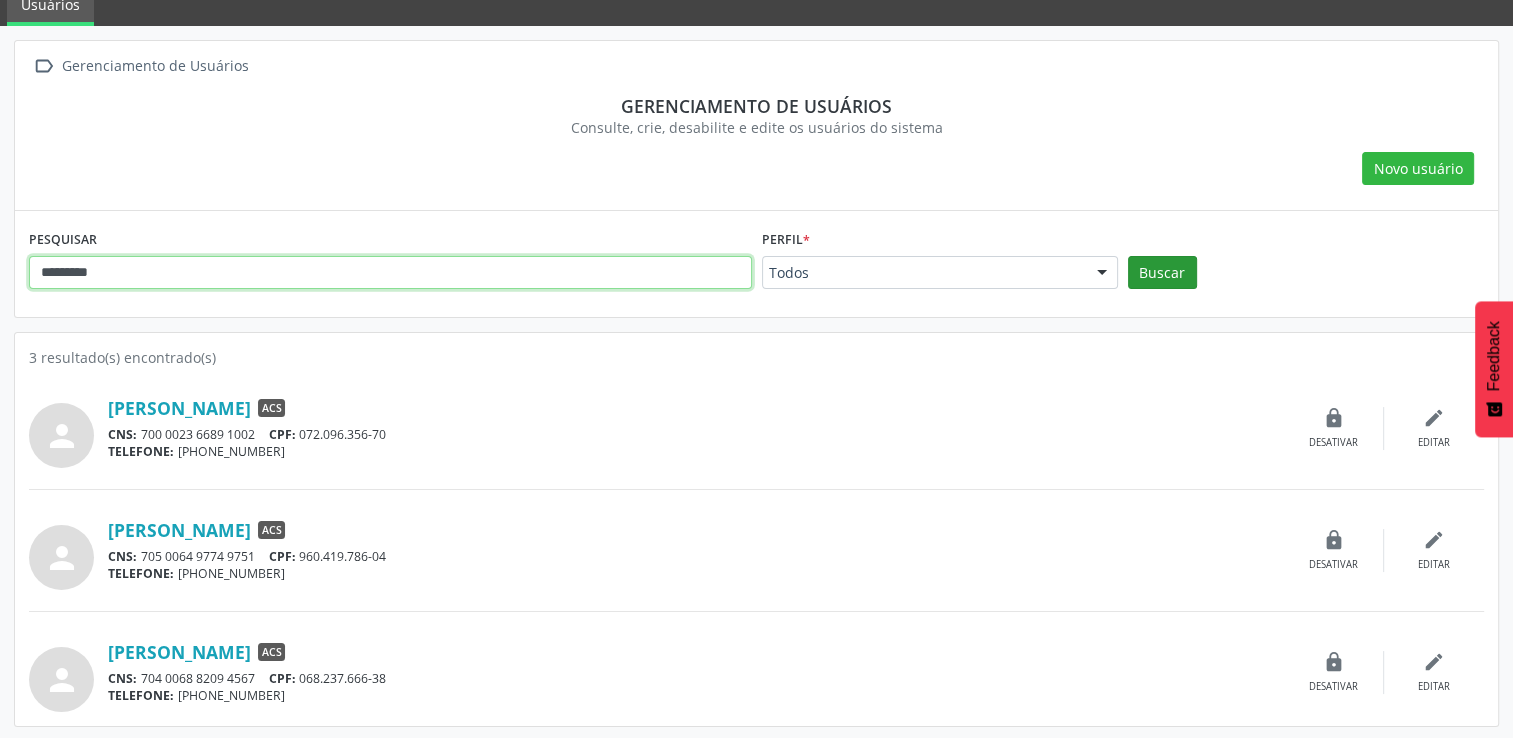 type on "********" 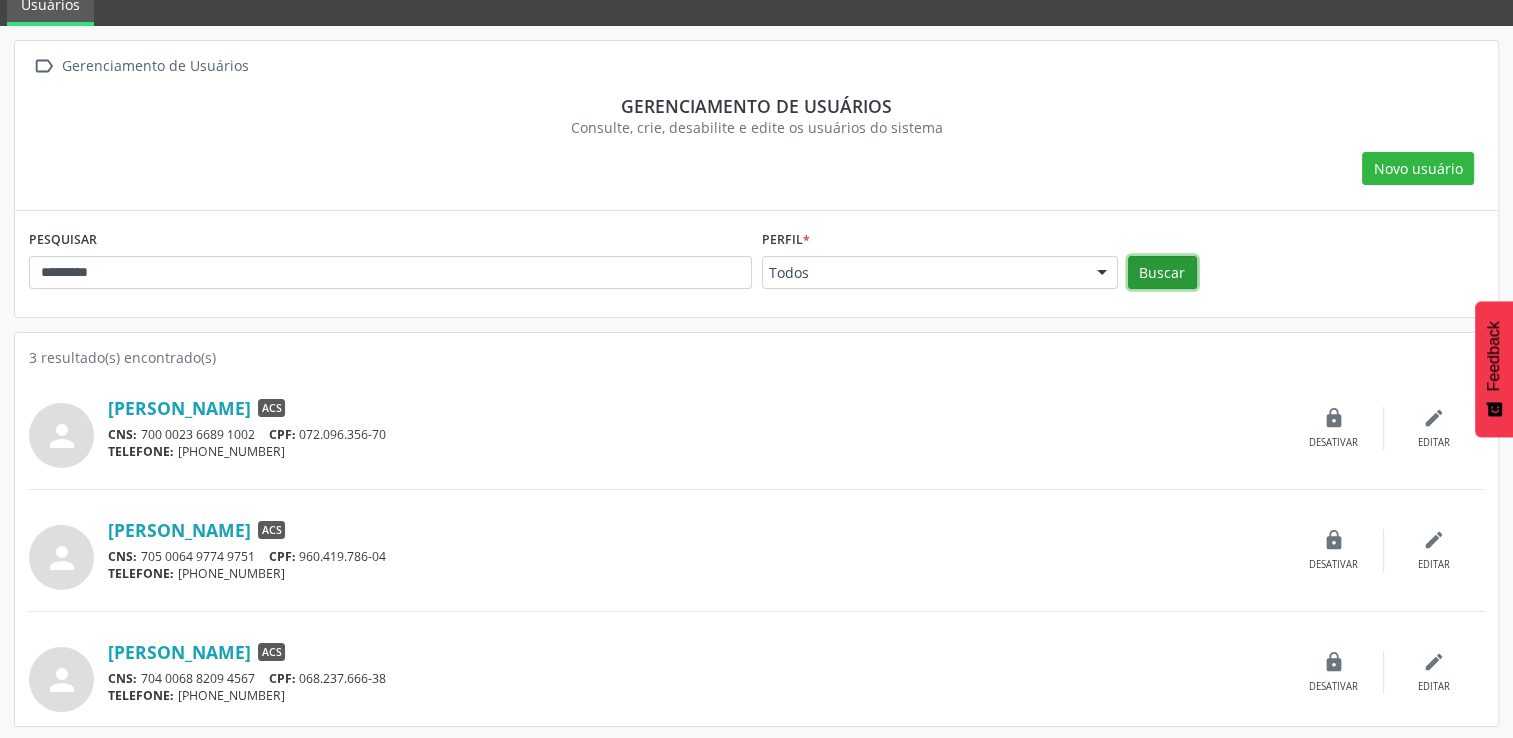 click on "Buscar" at bounding box center [1162, 273] 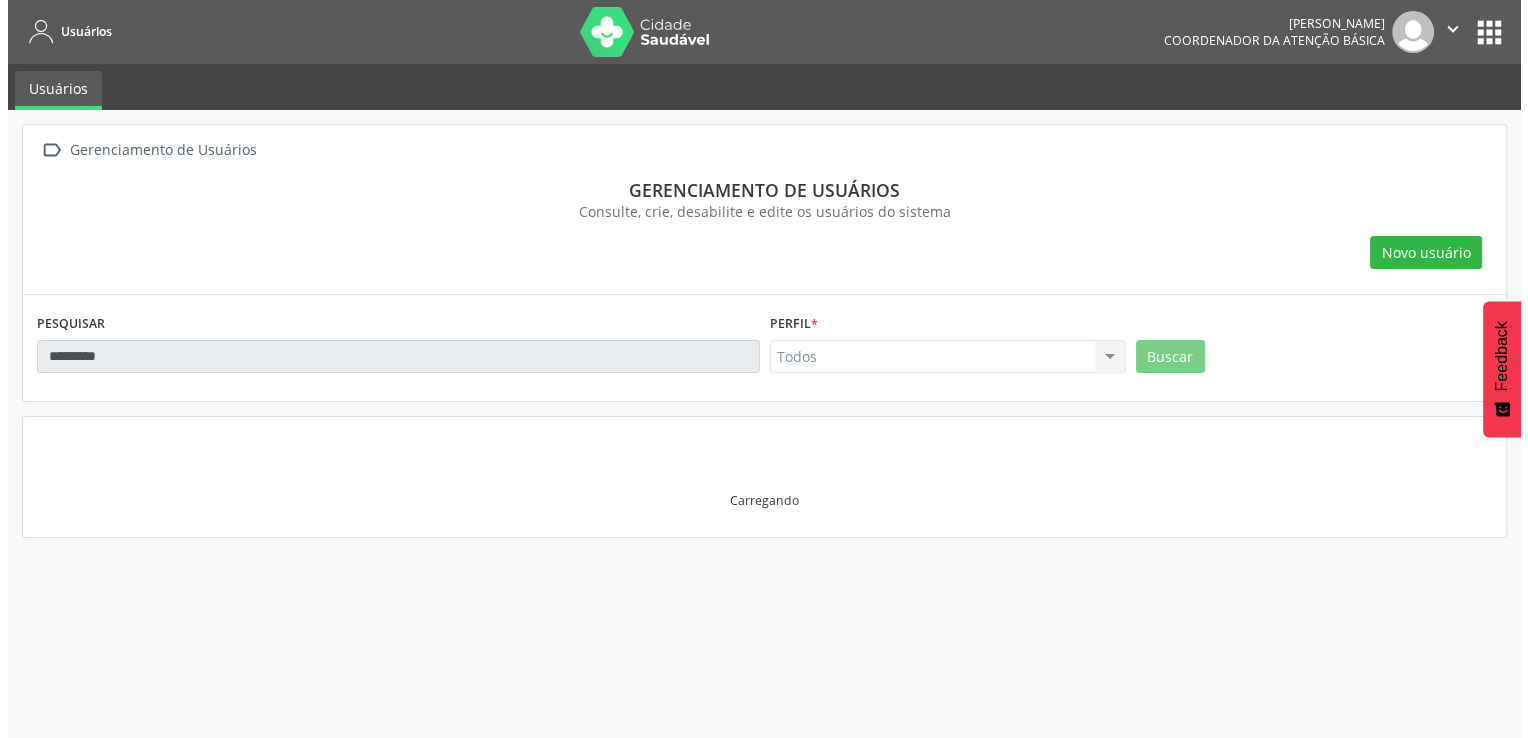 scroll, scrollTop: 0, scrollLeft: 0, axis: both 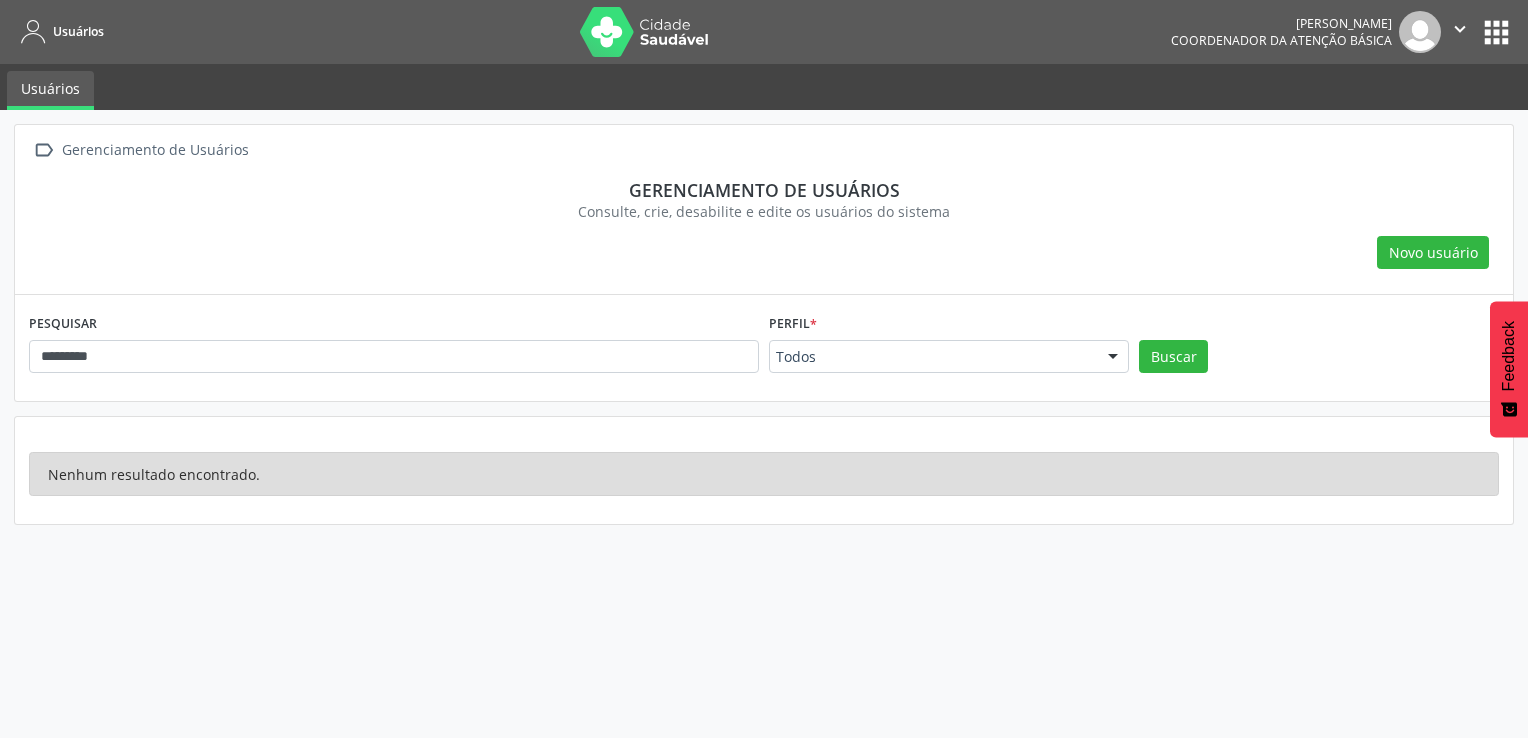 click on "apps" at bounding box center (1496, 32) 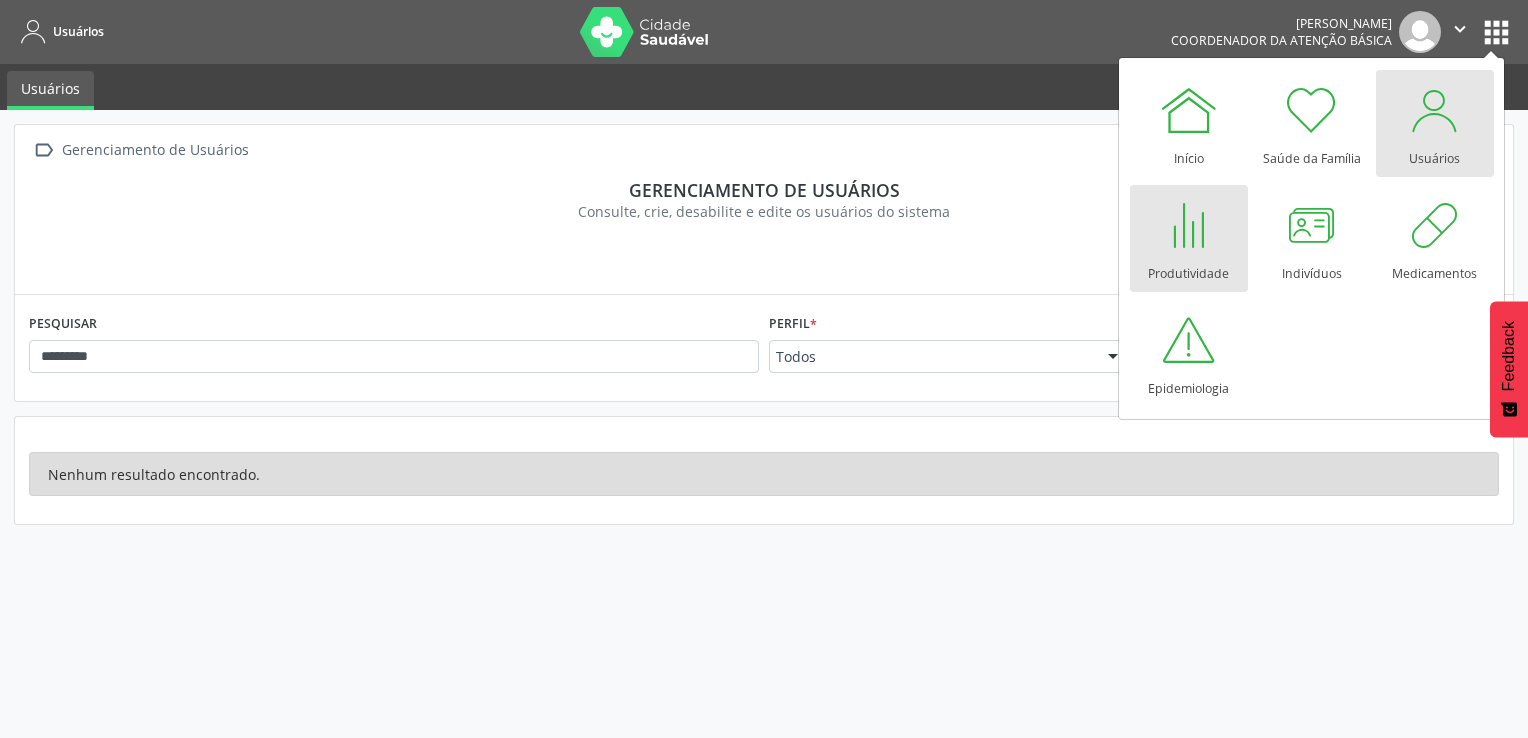 click at bounding box center (1189, 225) 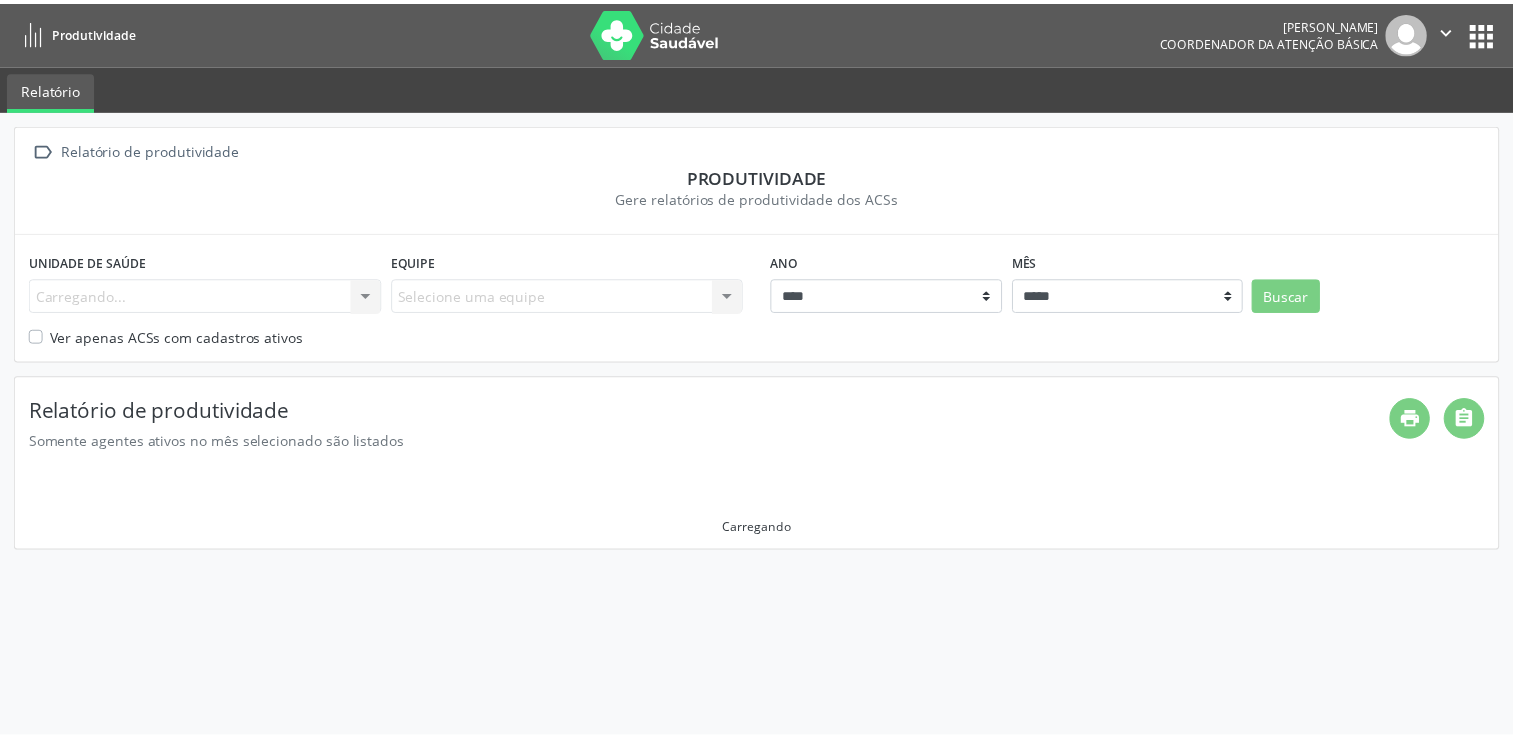 scroll, scrollTop: 0, scrollLeft: 0, axis: both 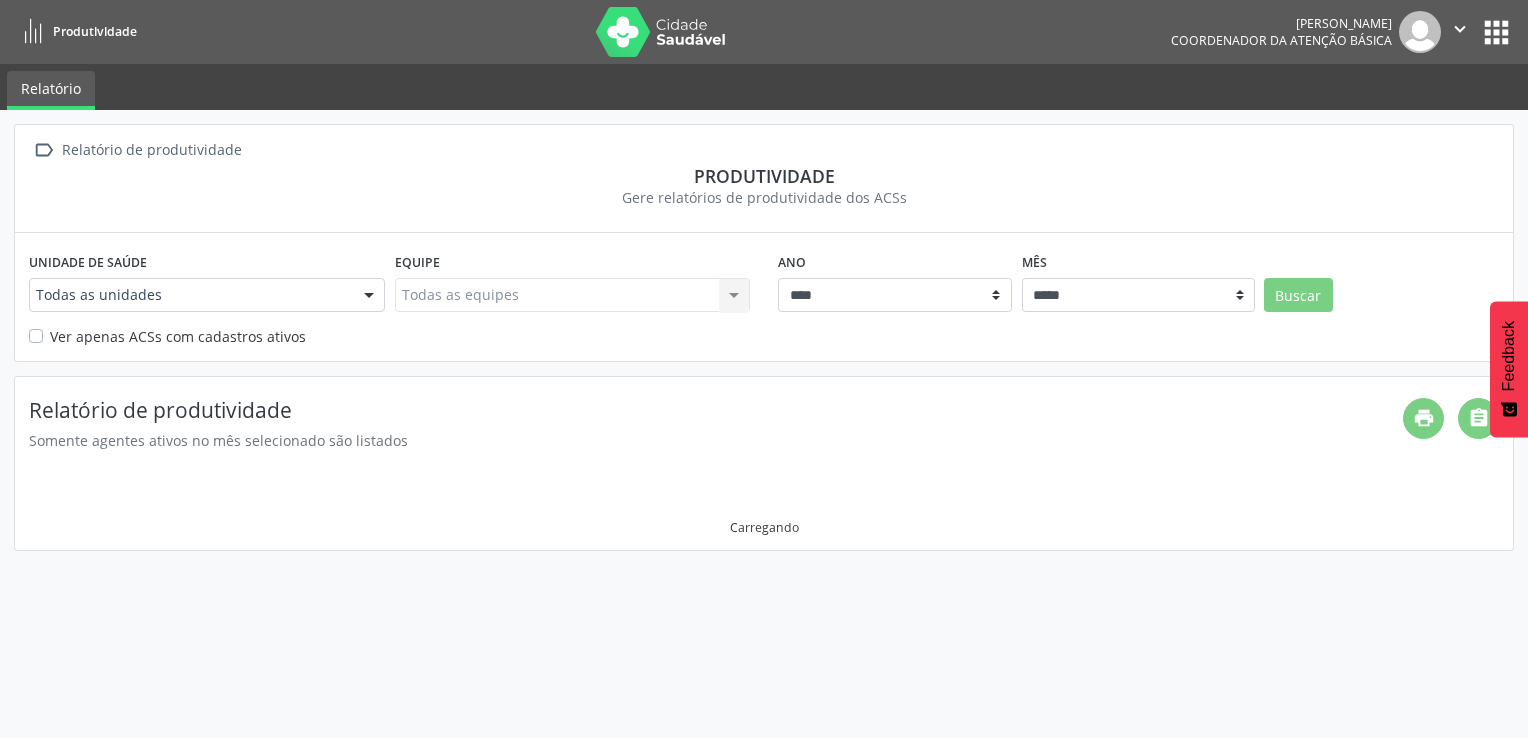 click at bounding box center [369, 296] 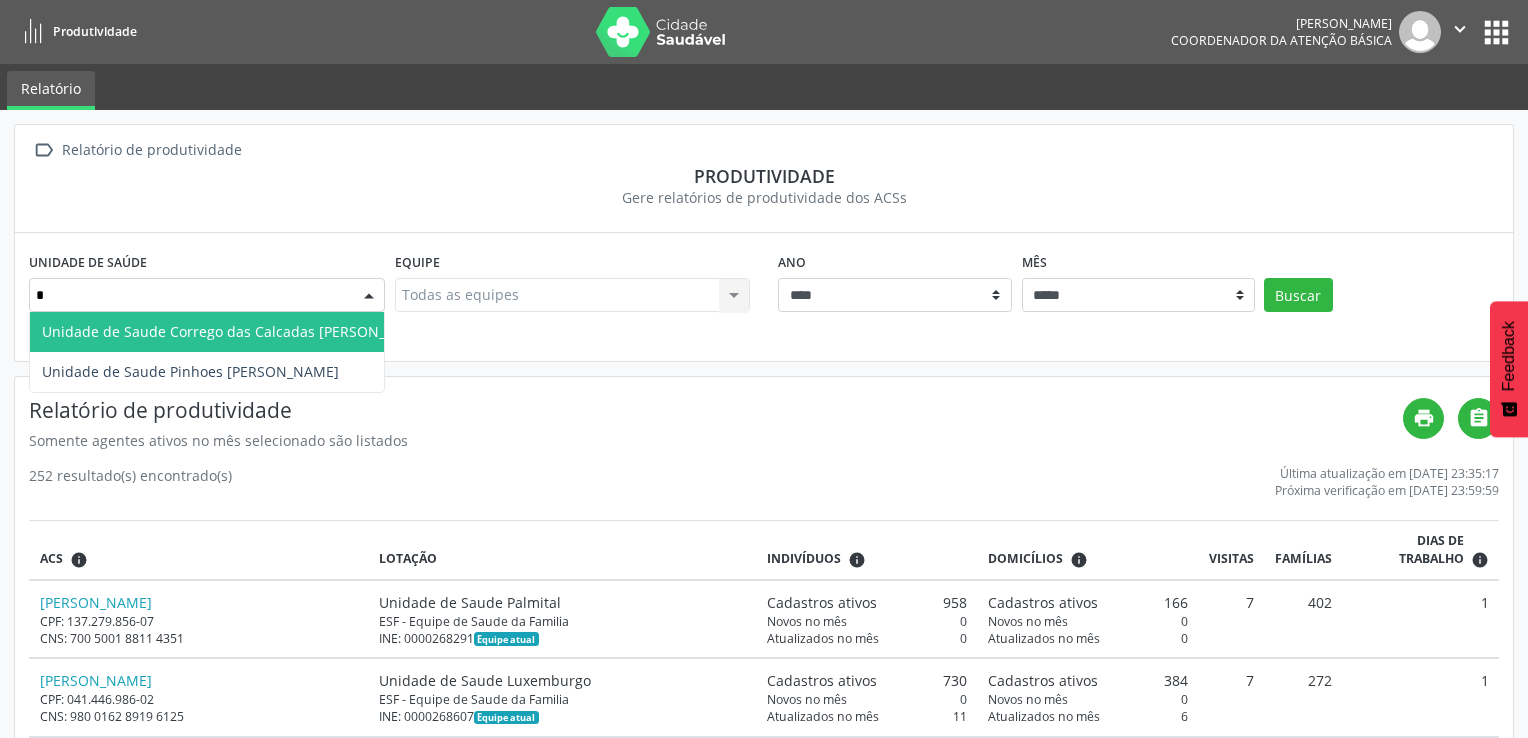 type on "**" 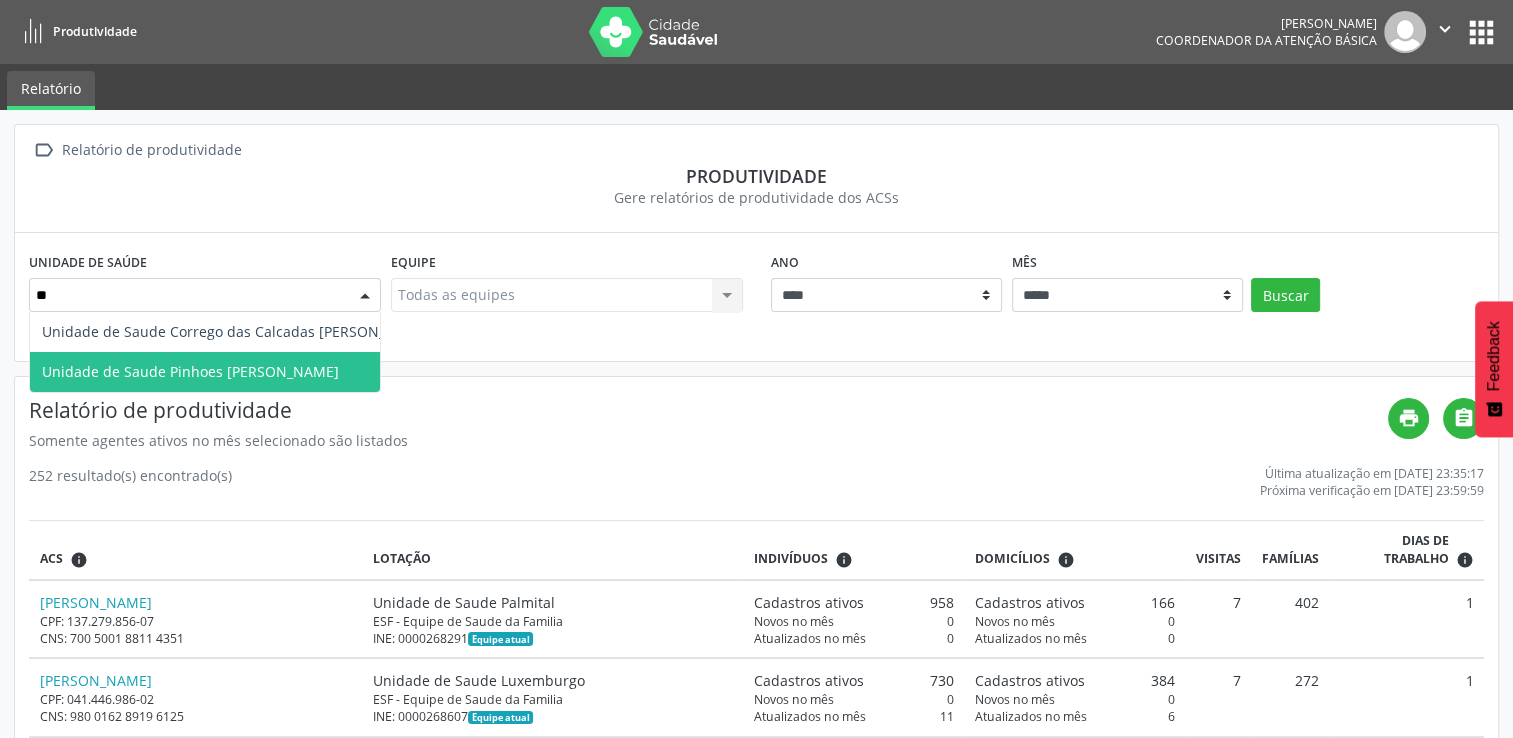 click on "Unidade de Saude Pinhoes Cassiano M Santos" at bounding box center [236, 372] 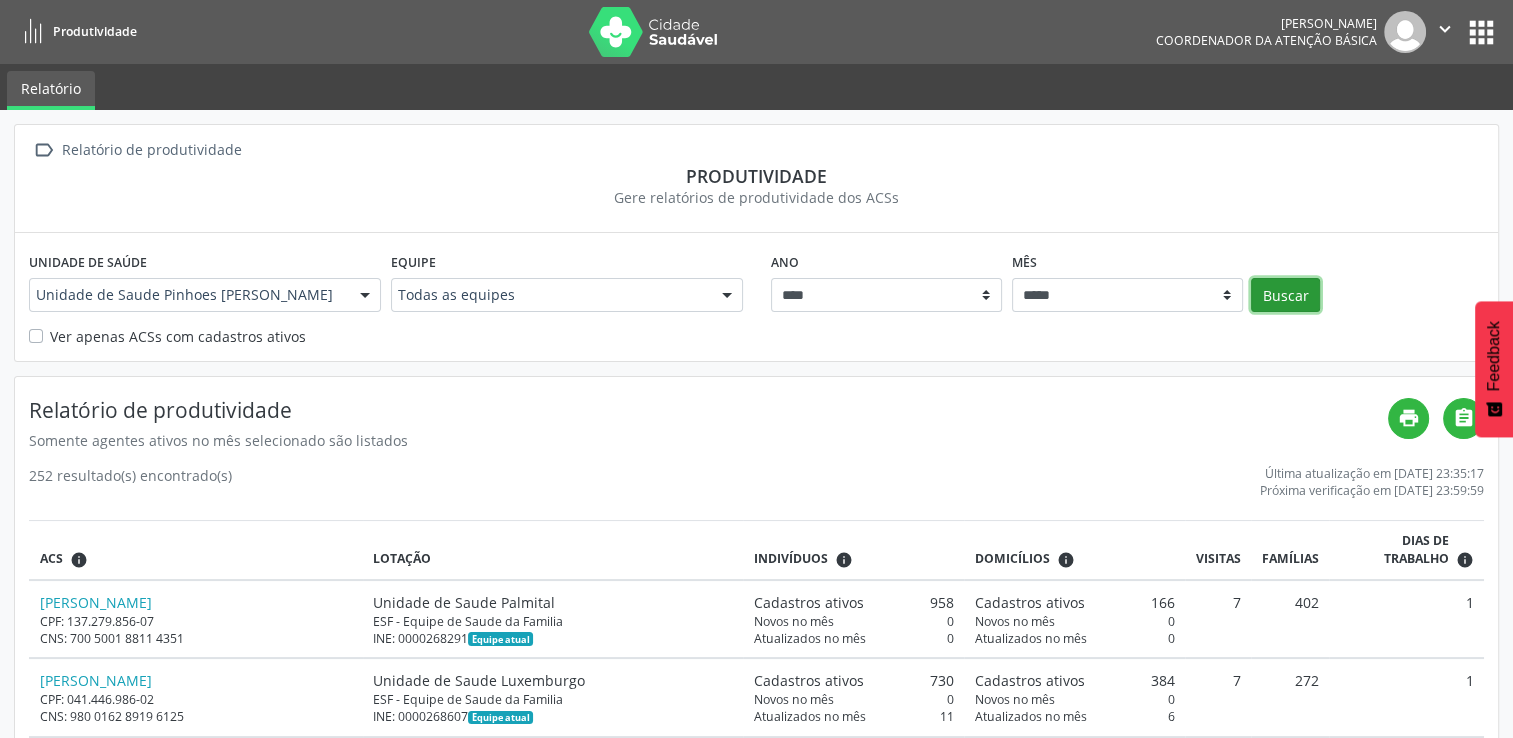click on "Buscar" at bounding box center (1285, 295) 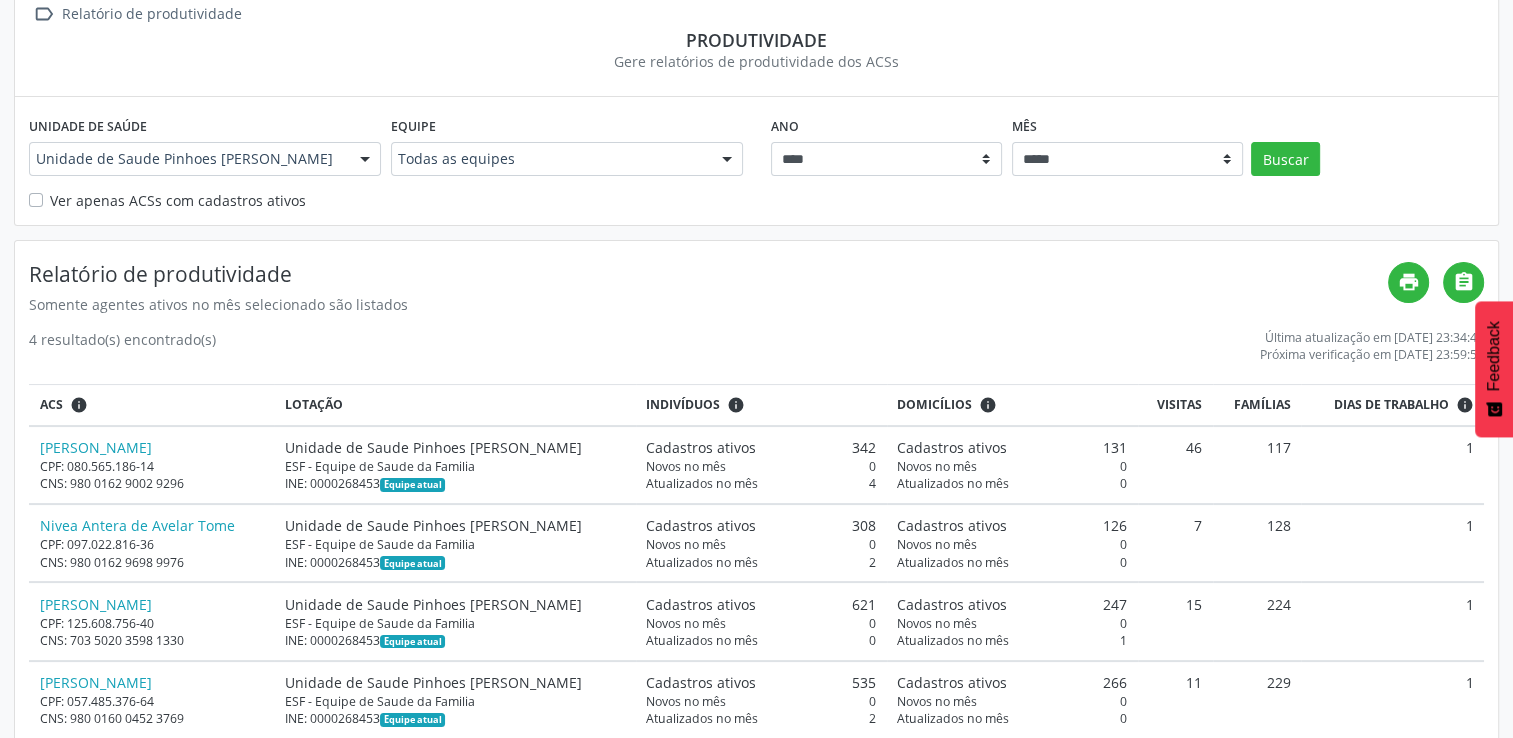 scroll, scrollTop: 176, scrollLeft: 0, axis: vertical 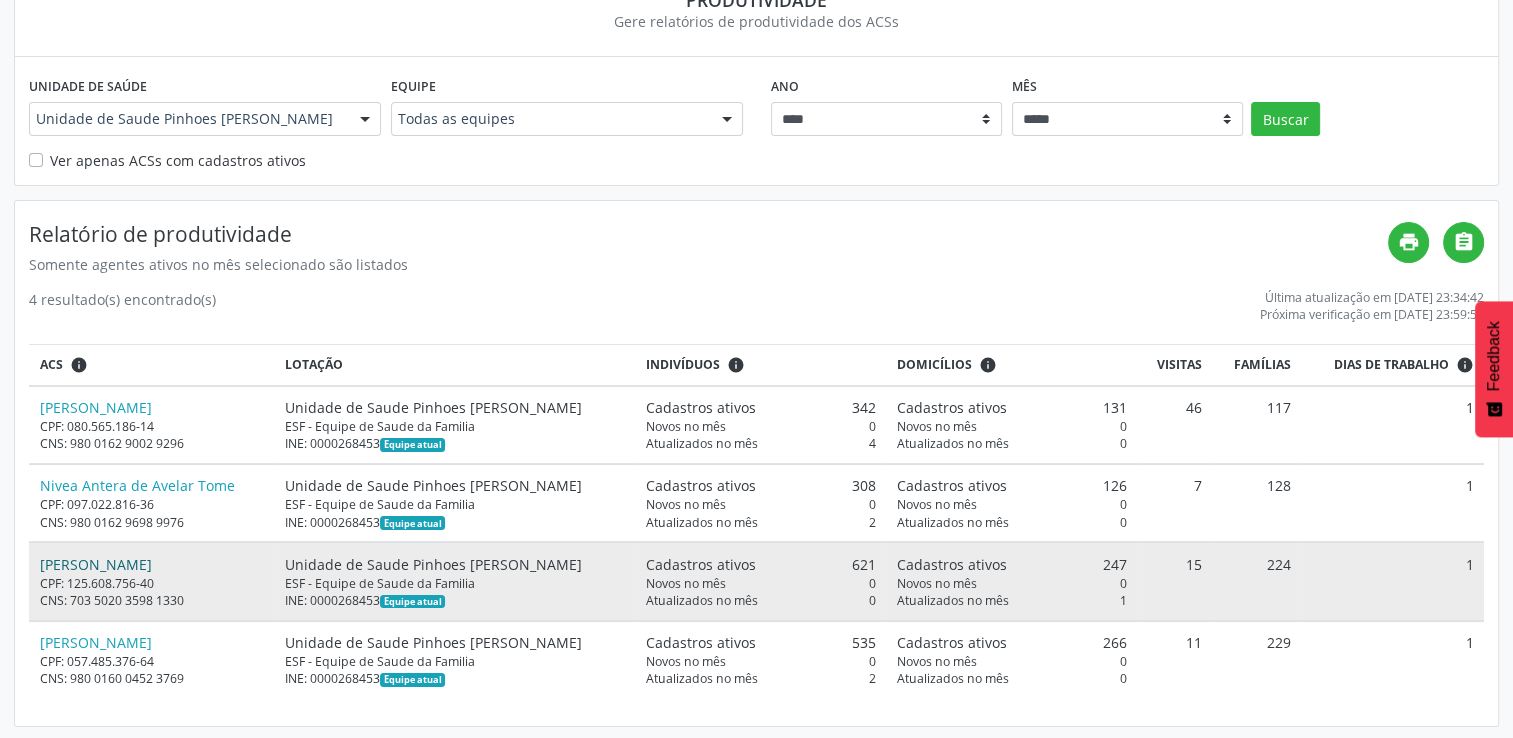 click on "[PERSON_NAME]" at bounding box center [96, 564] 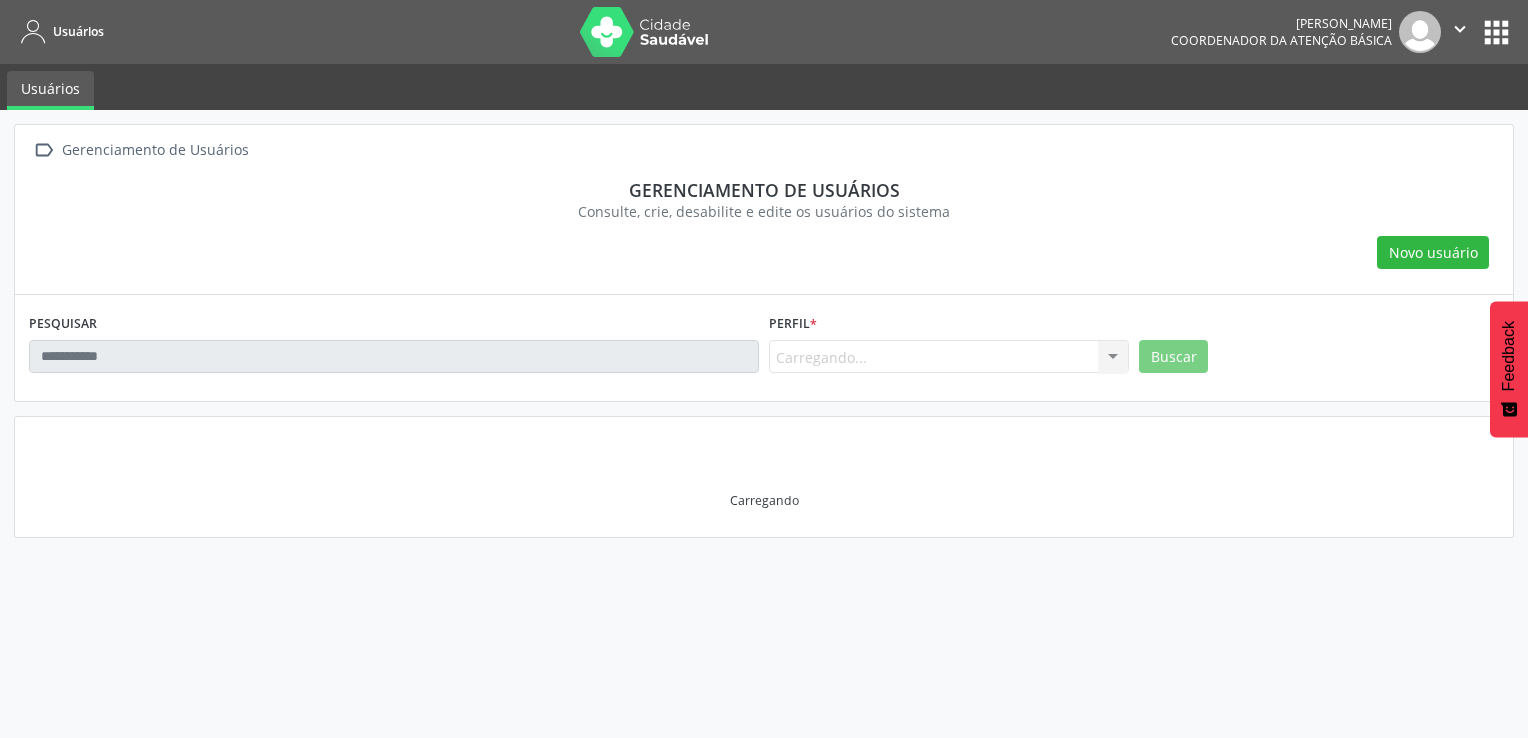 scroll, scrollTop: 0, scrollLeft: 0, axis: both 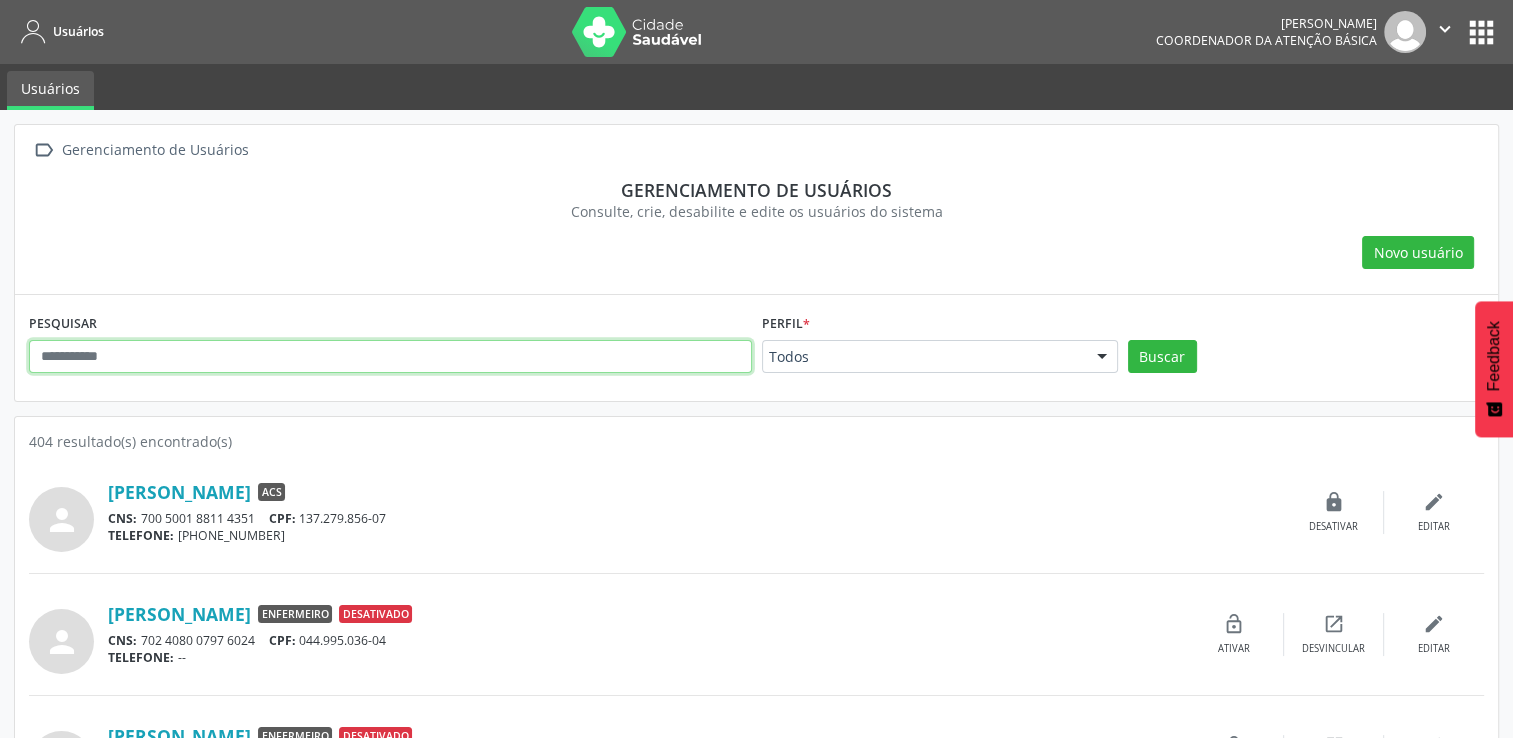 click at bounding box center (390, 357) 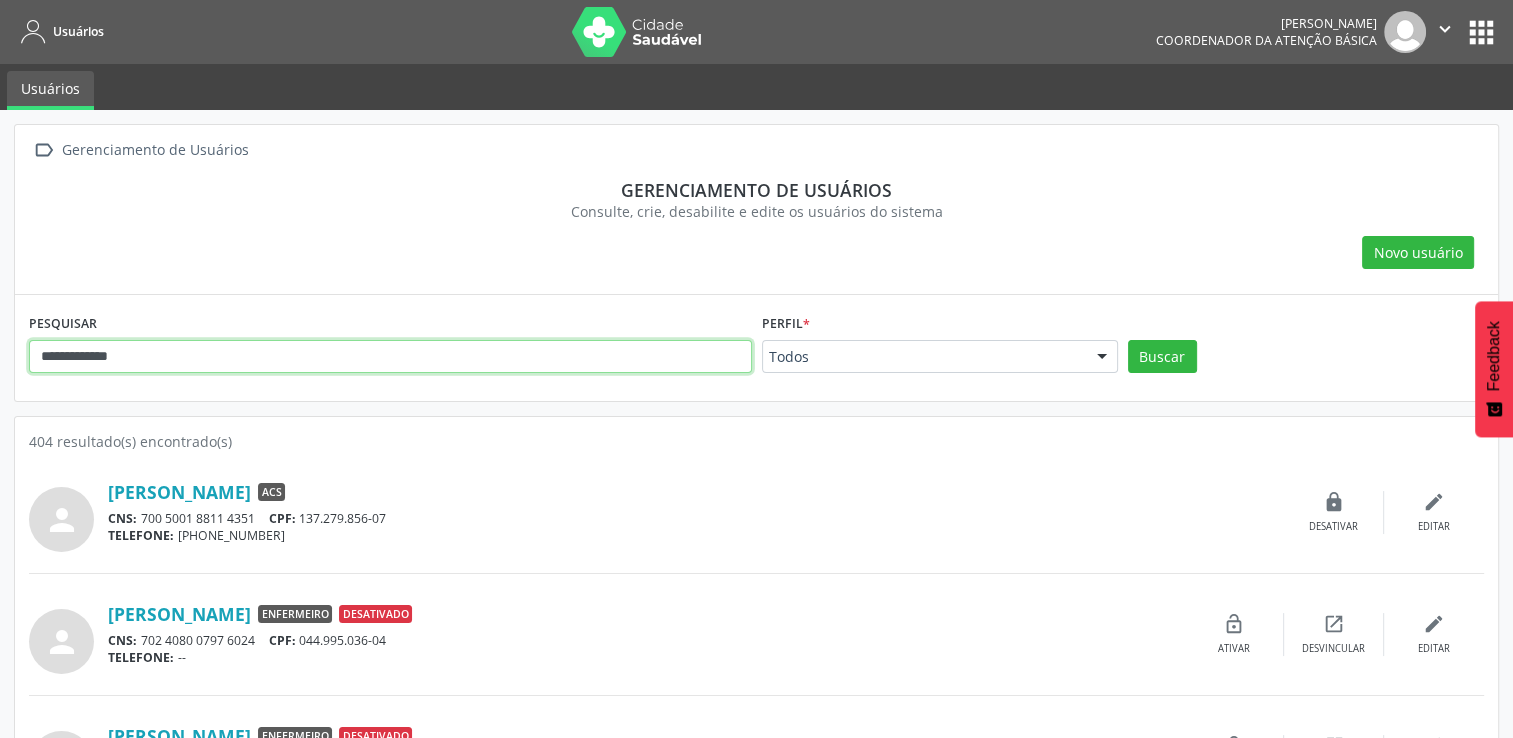 type on "**********" 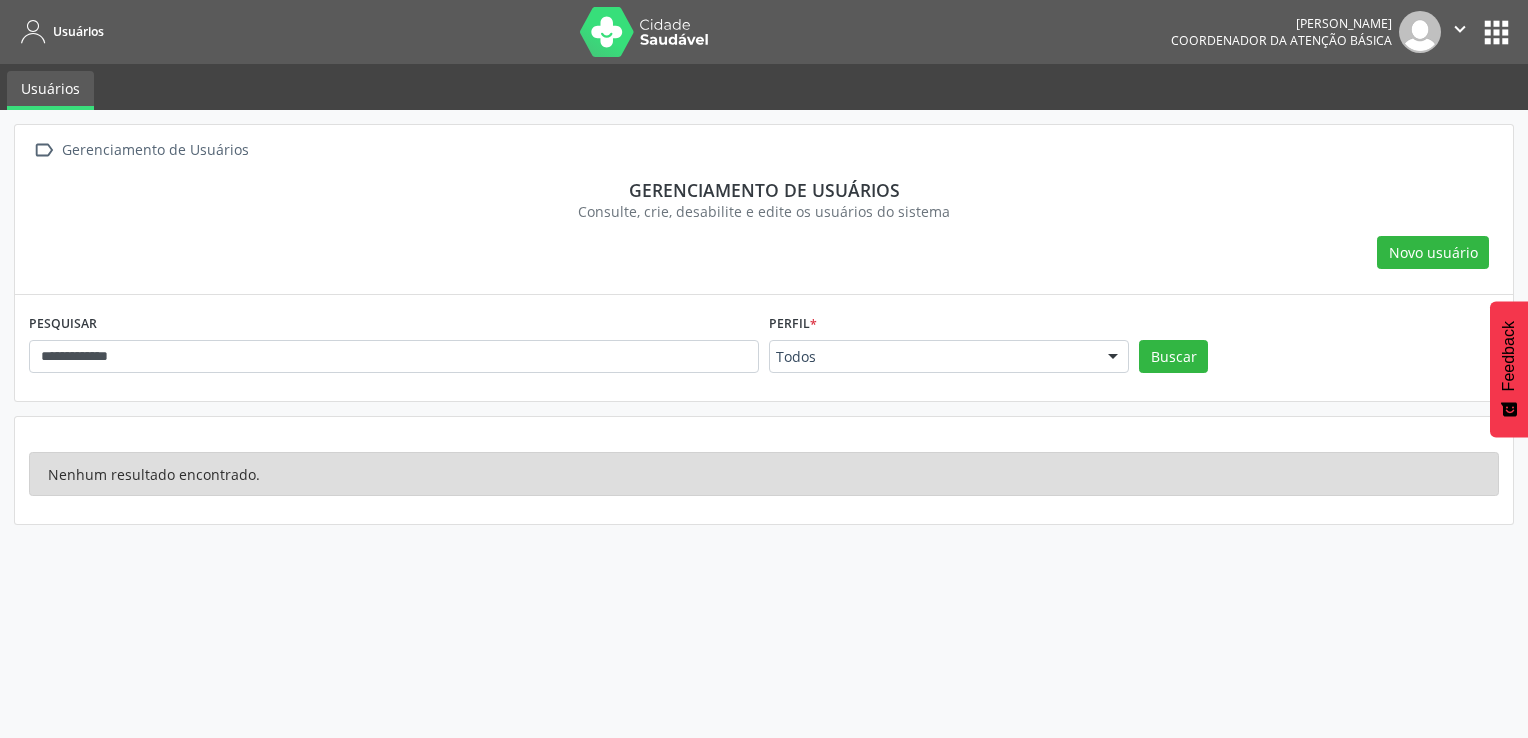 click on "apps" at bounding box center (1496, 32) 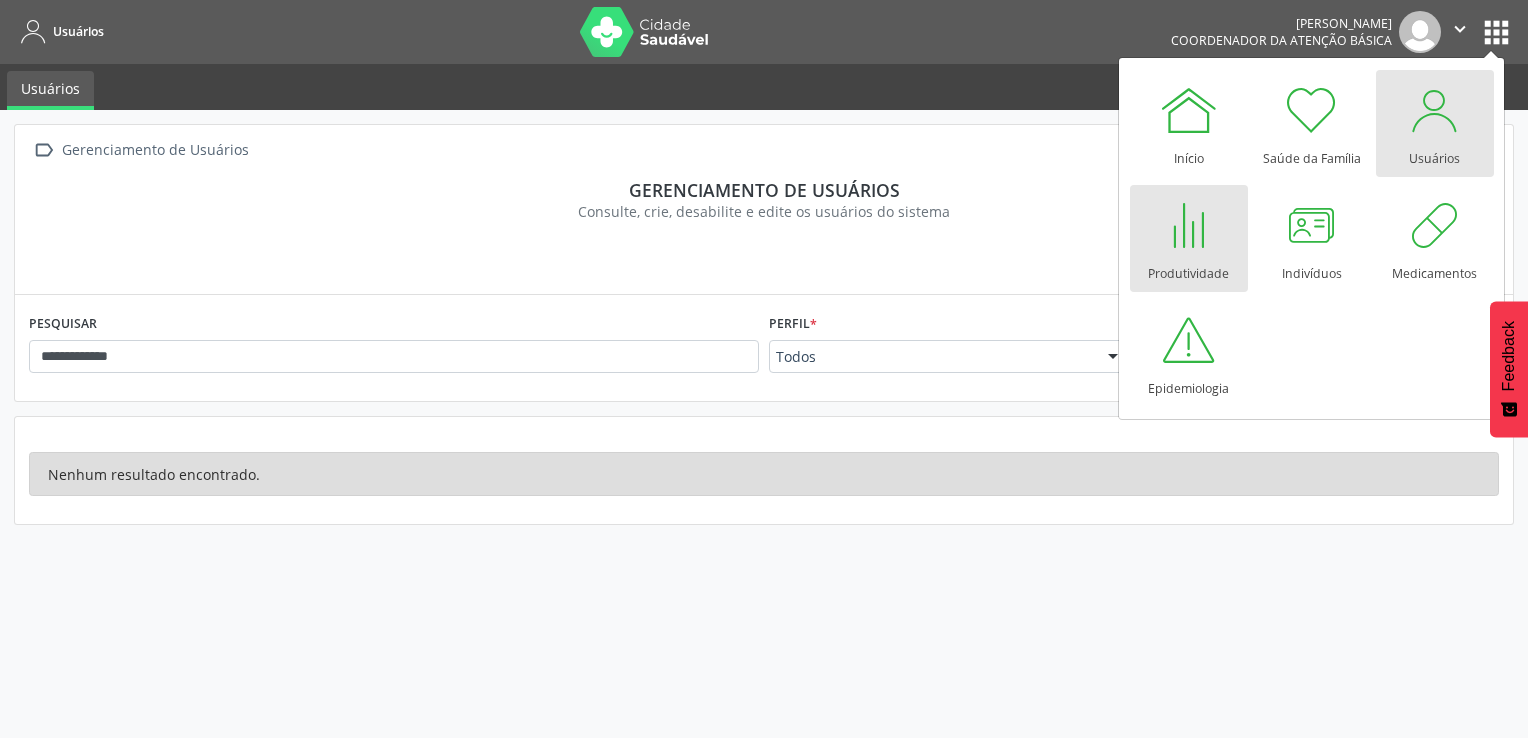 click at bounding box center [1189, 225] 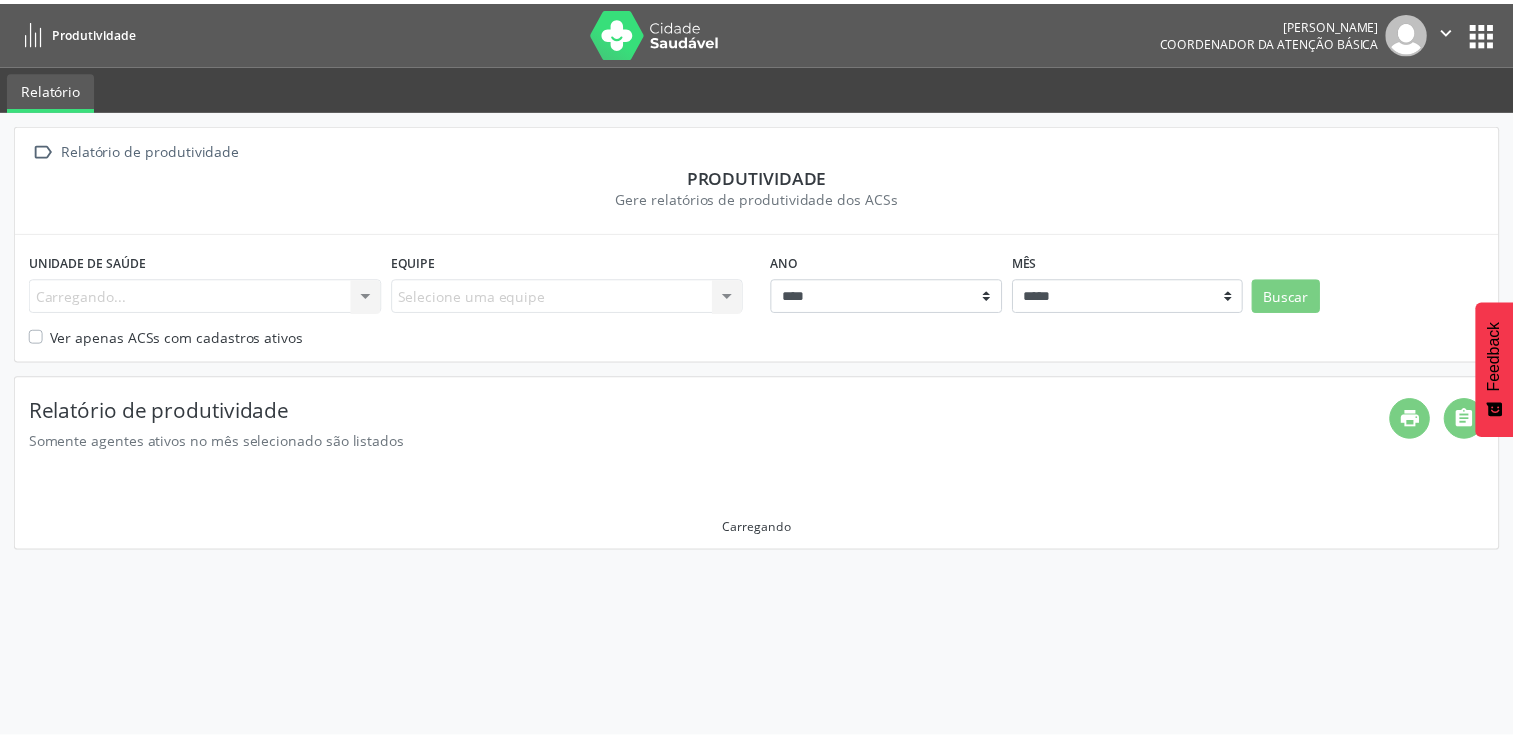 scroll, scrollTop: 0, scrollLeft: 0, axis: both 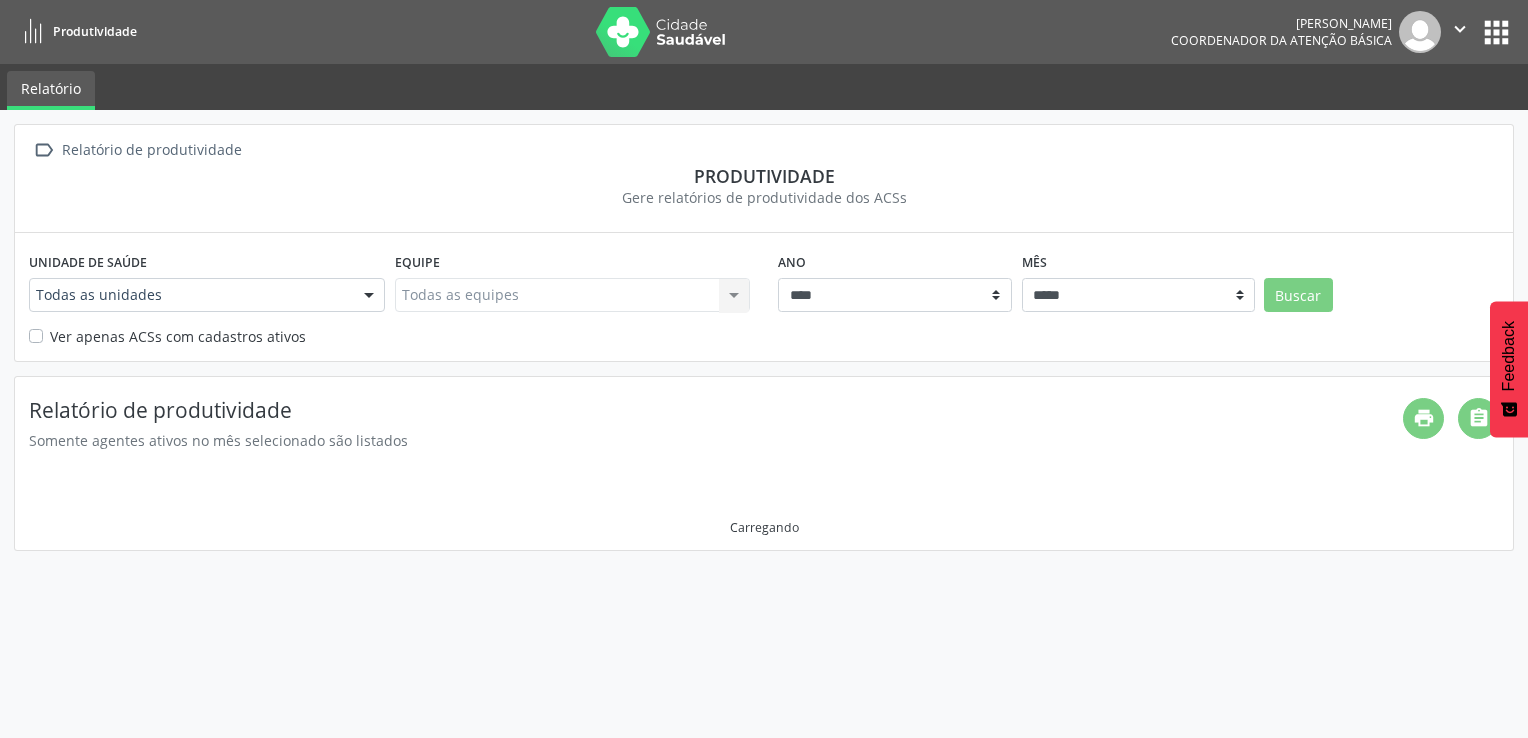 click at bounding box center (369, 296) 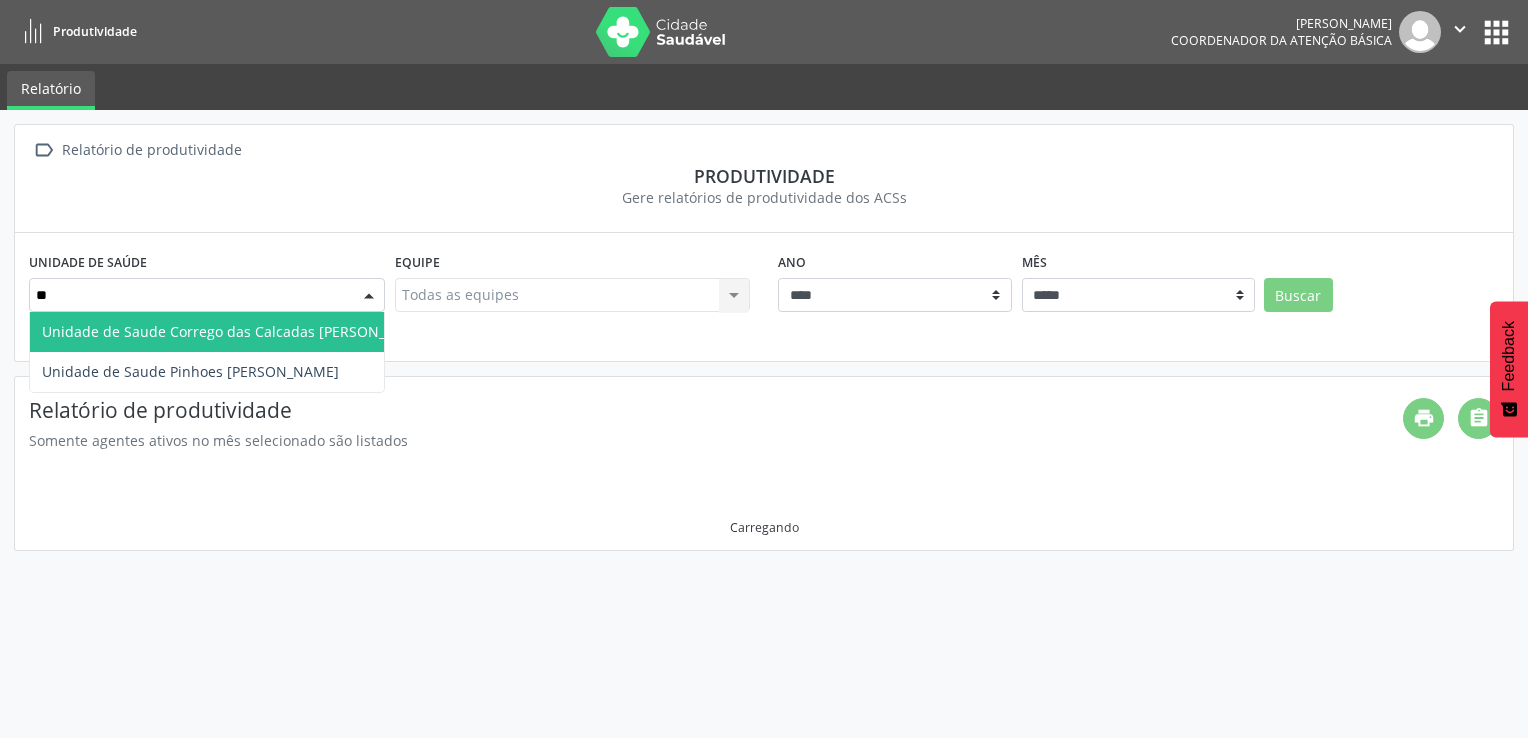 type on "***" 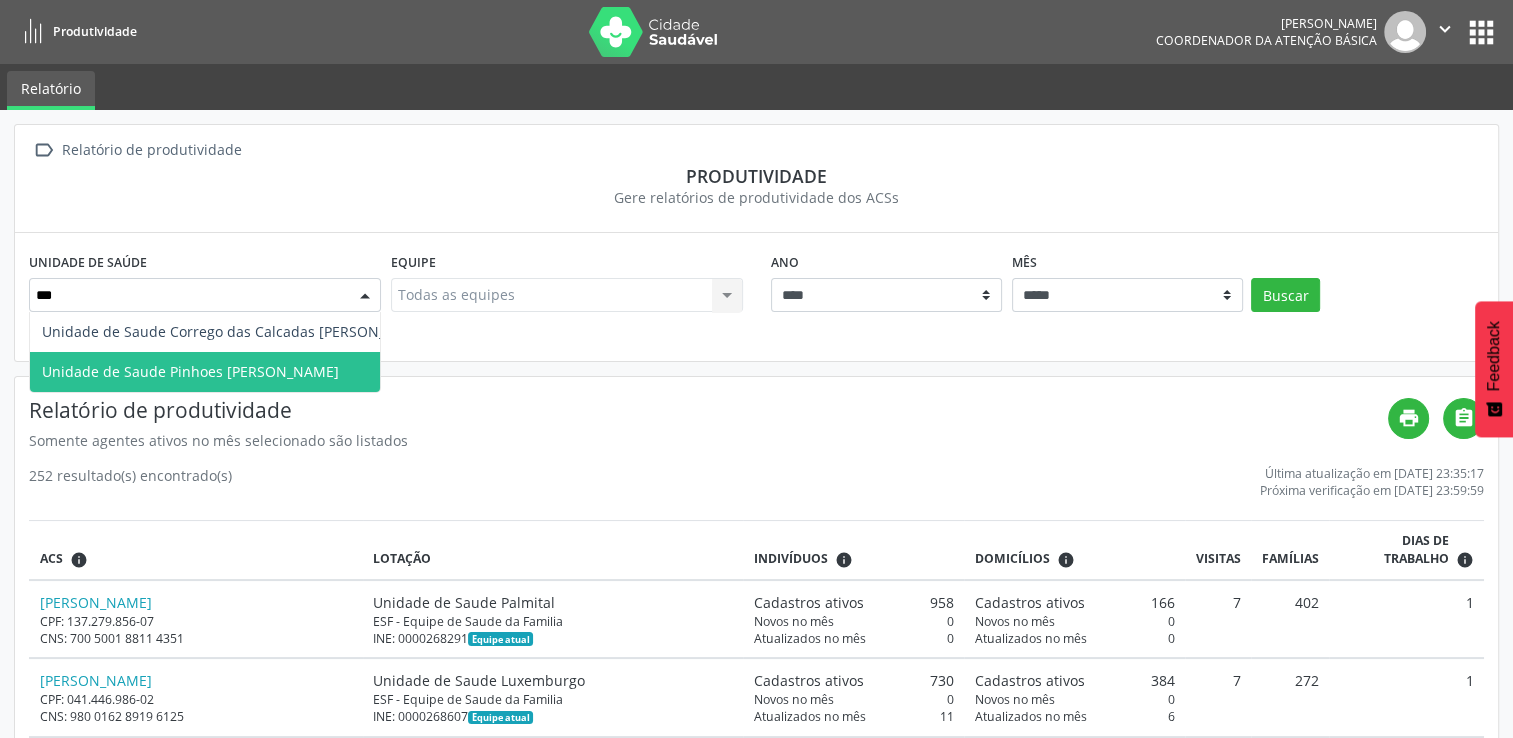 click on "Unidade de Saude Pinhoes Cassiano M Santos" at bounding box center [190, 371] 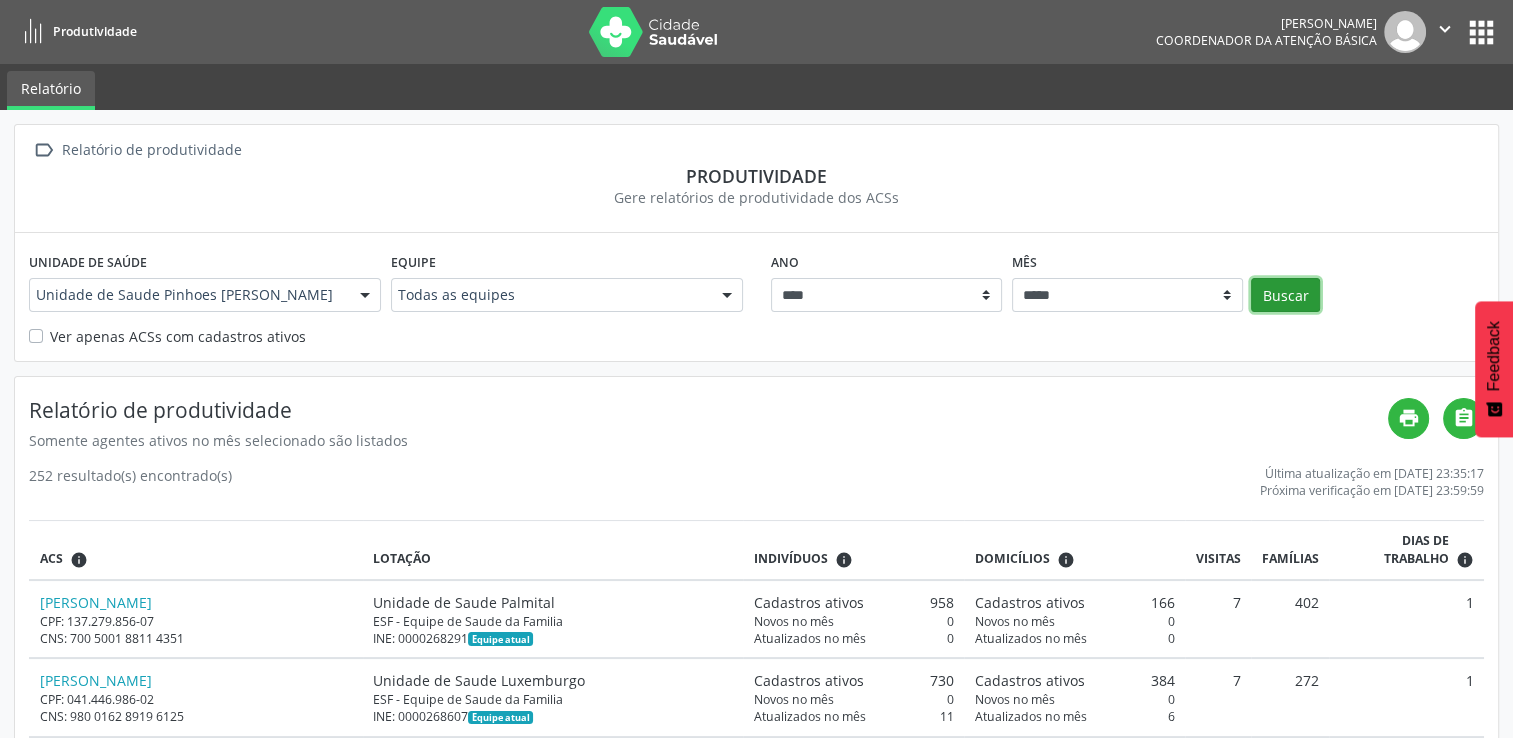 click on "Buscar" at bounding box center (1285, 295) 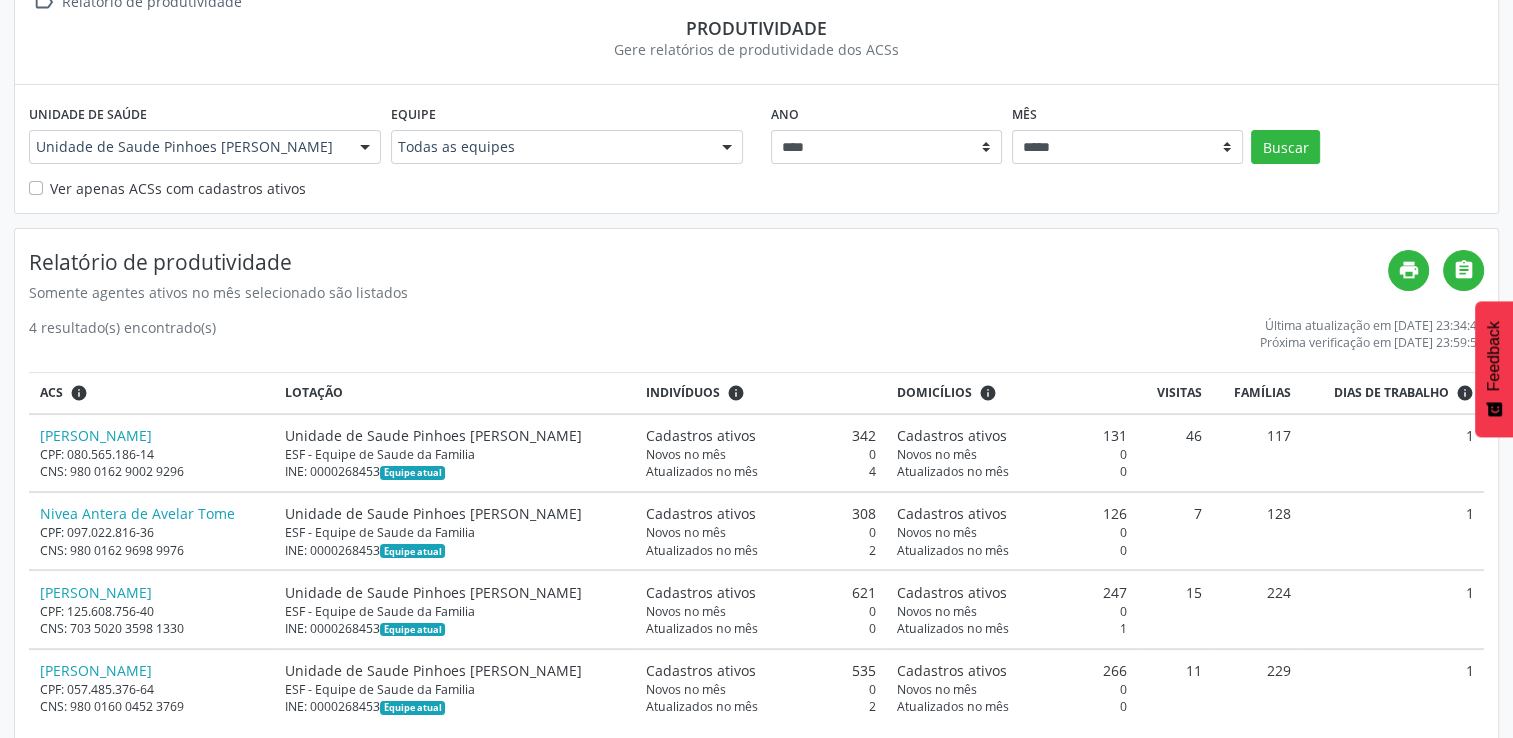 scroll, scrollTop: 176, scrollLeft: 0, axis: vertical 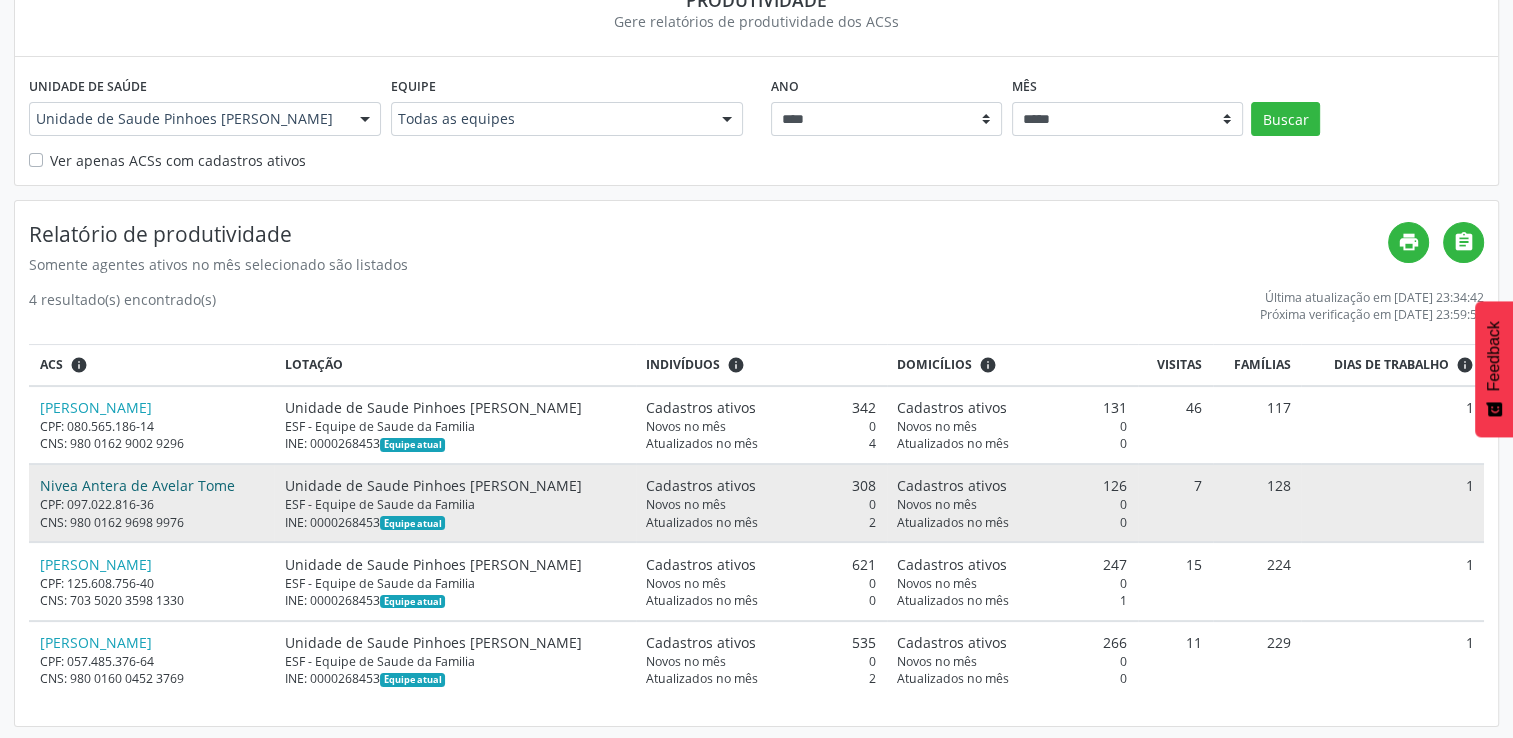 click on "Nivea Antera de Avelar Tome" at bounding box center (137, 485) 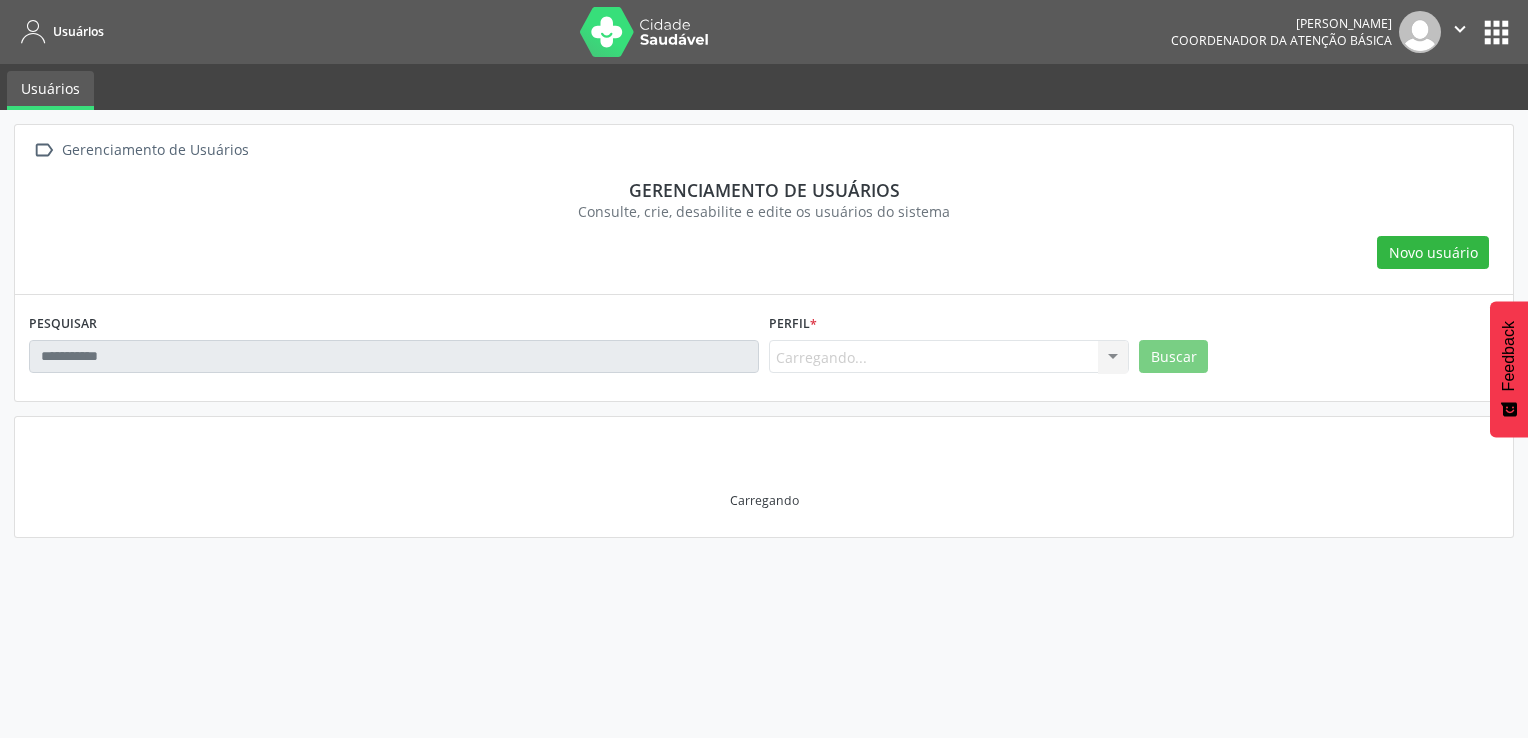 scroll, scrollTop: 0, scrollLeft: 0, axis: both 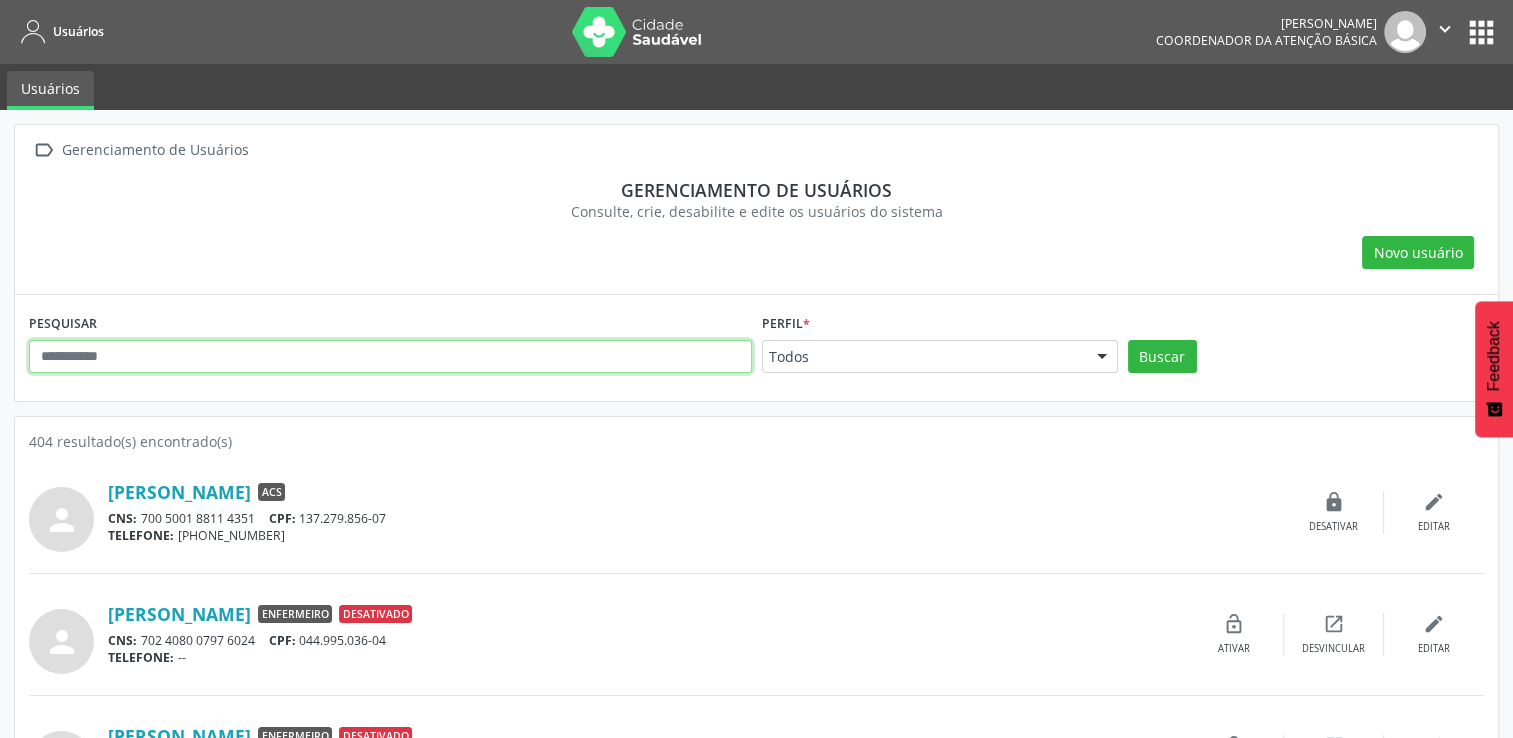 click at bounding box center [390, 357] 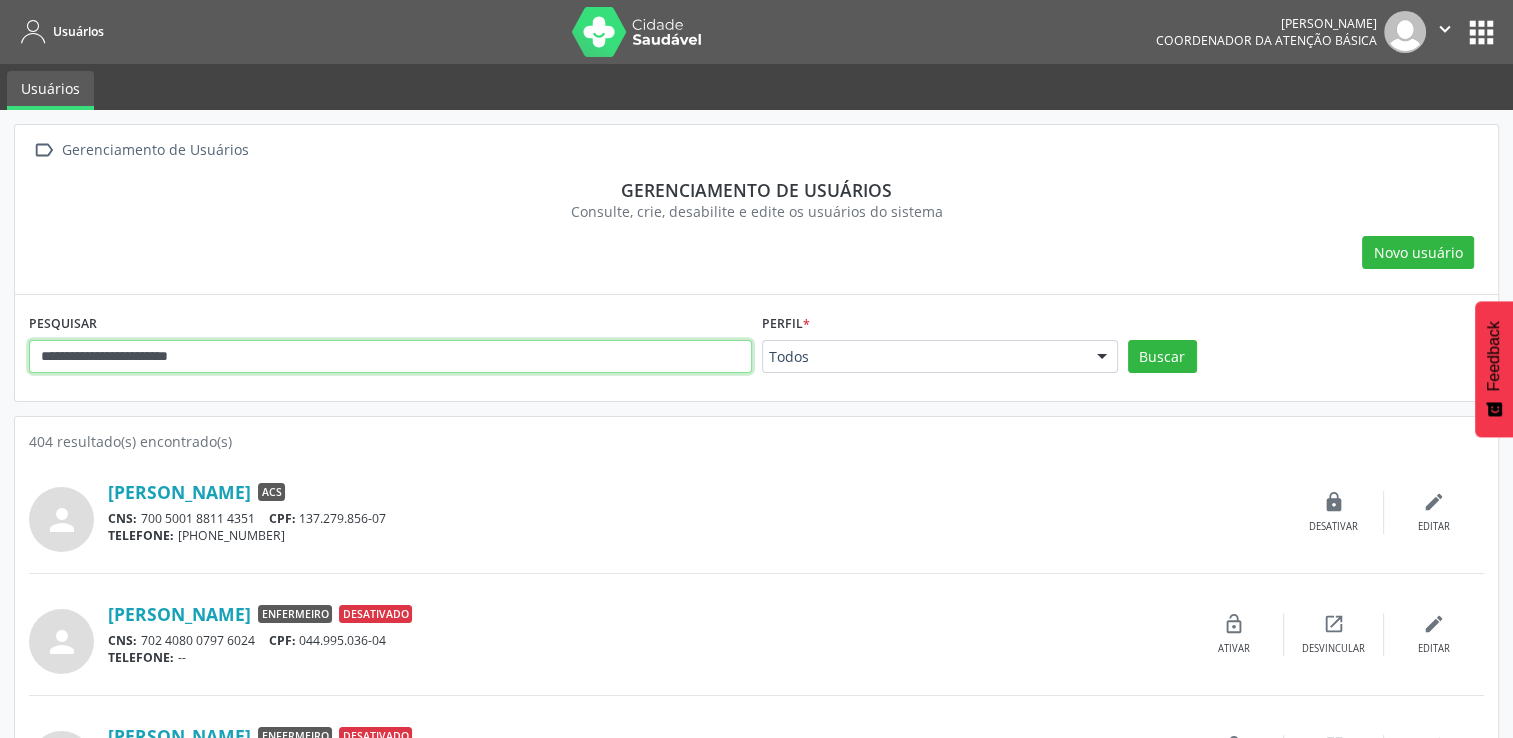click on "Buscar" at bounding box center [1162, 357] 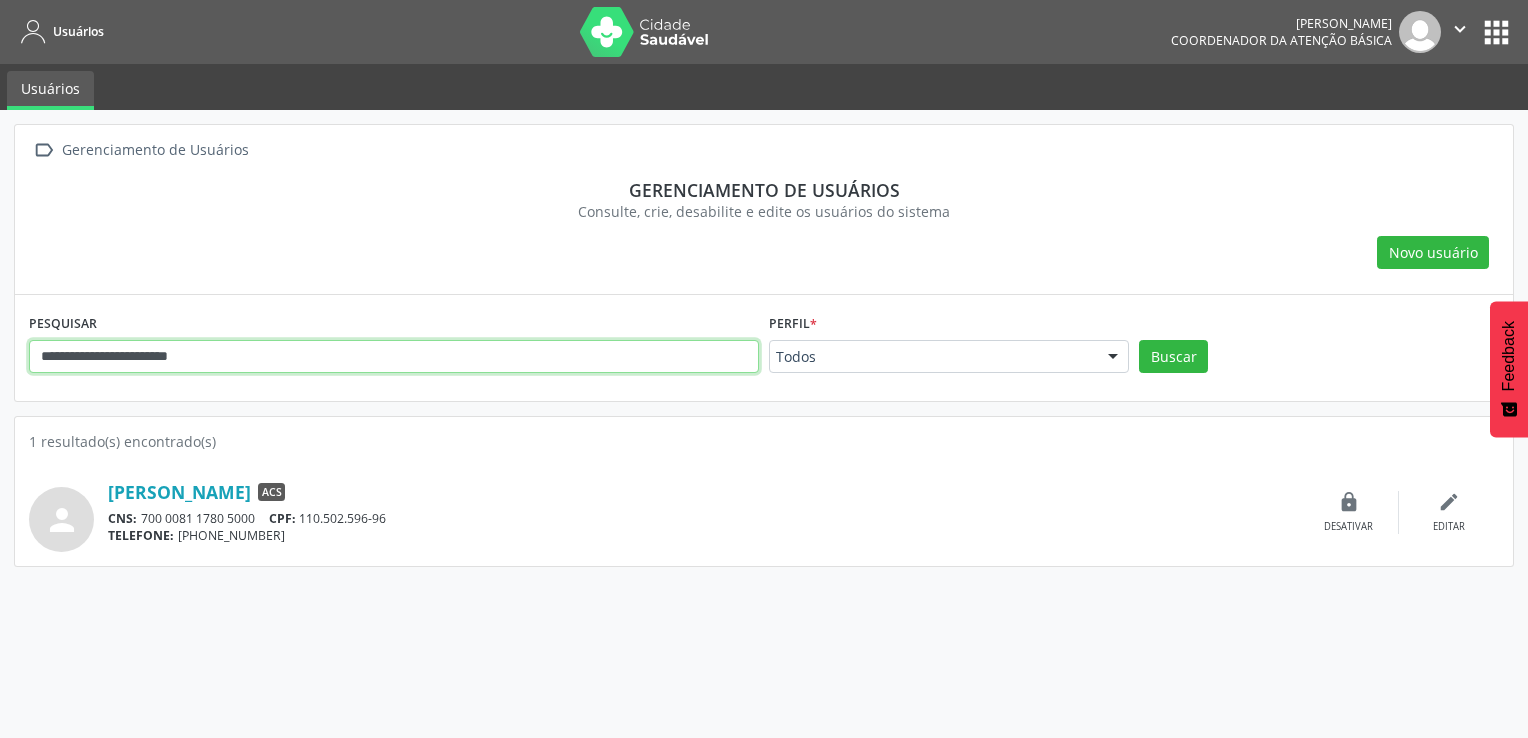 click on "**********" at bounding box center (394, 357) 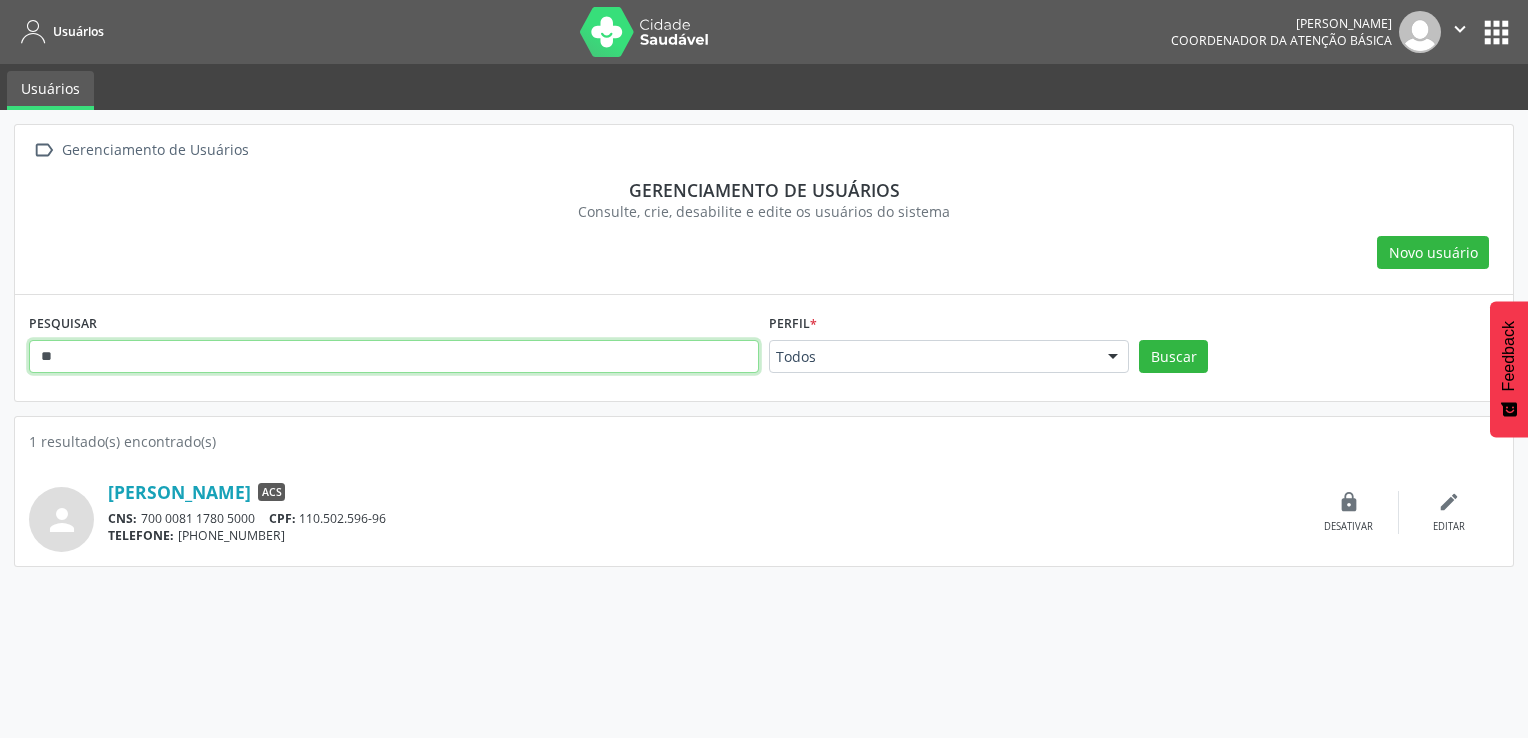 type on "*" 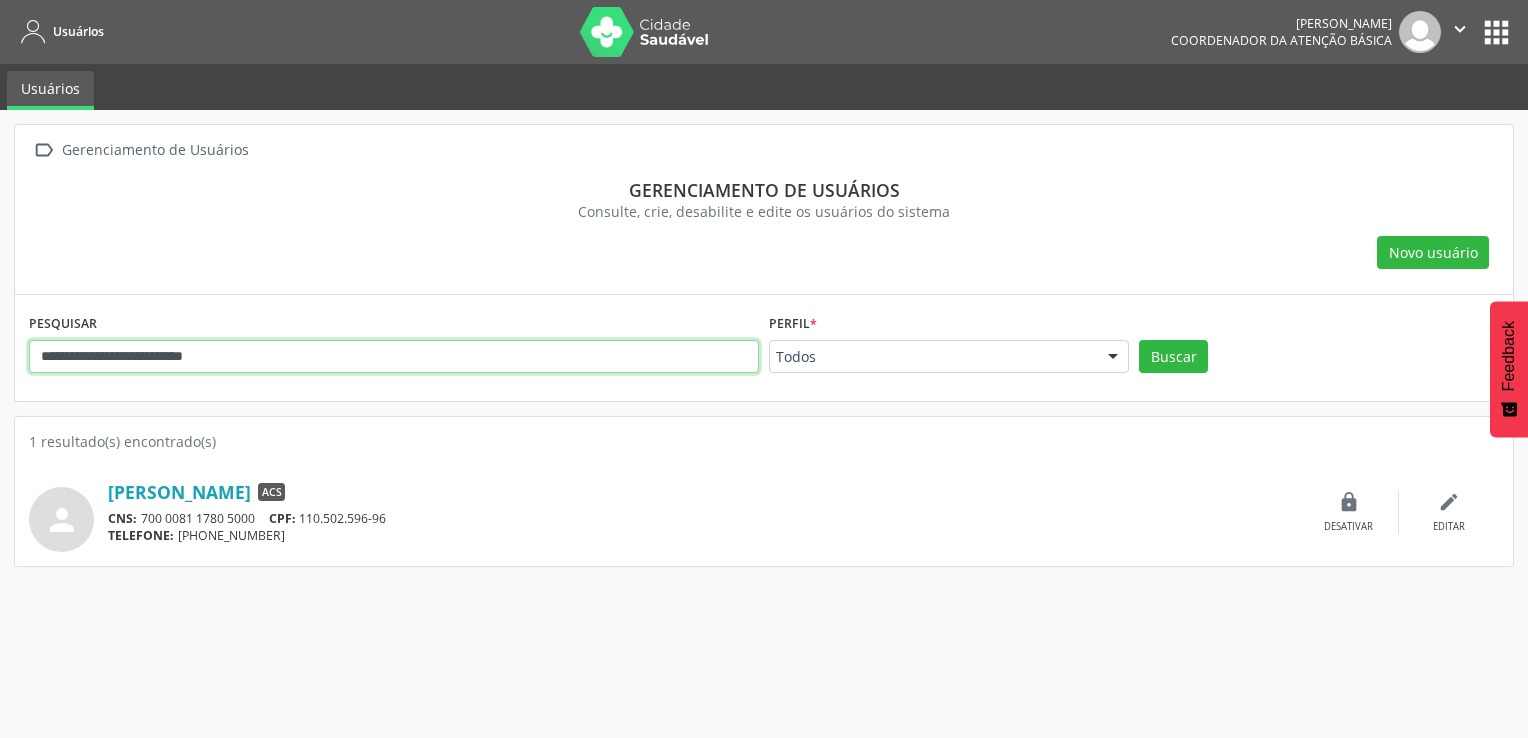 click on "Buscar" at bounding box center [1173, 357] 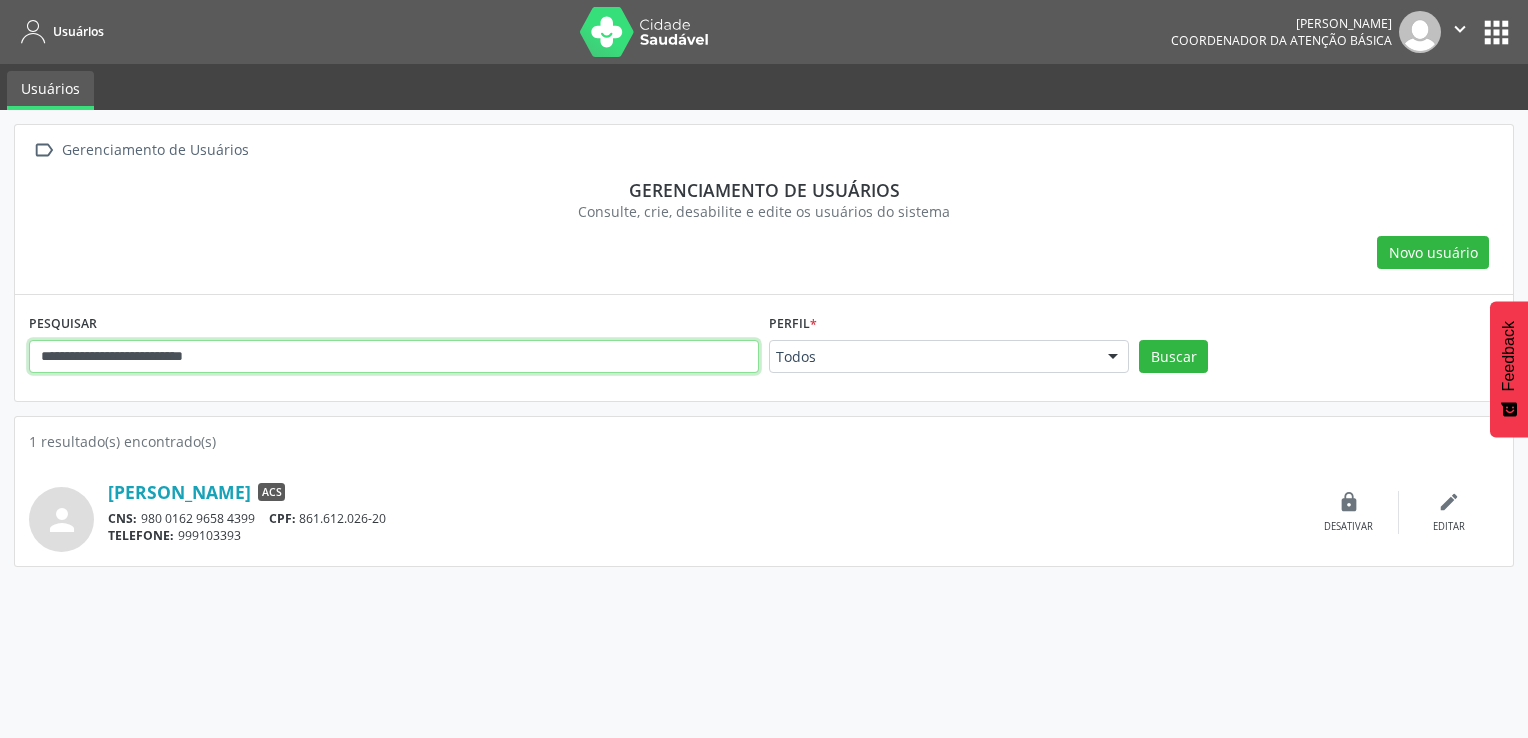 click on "**********" at bounding box center (394, 357) 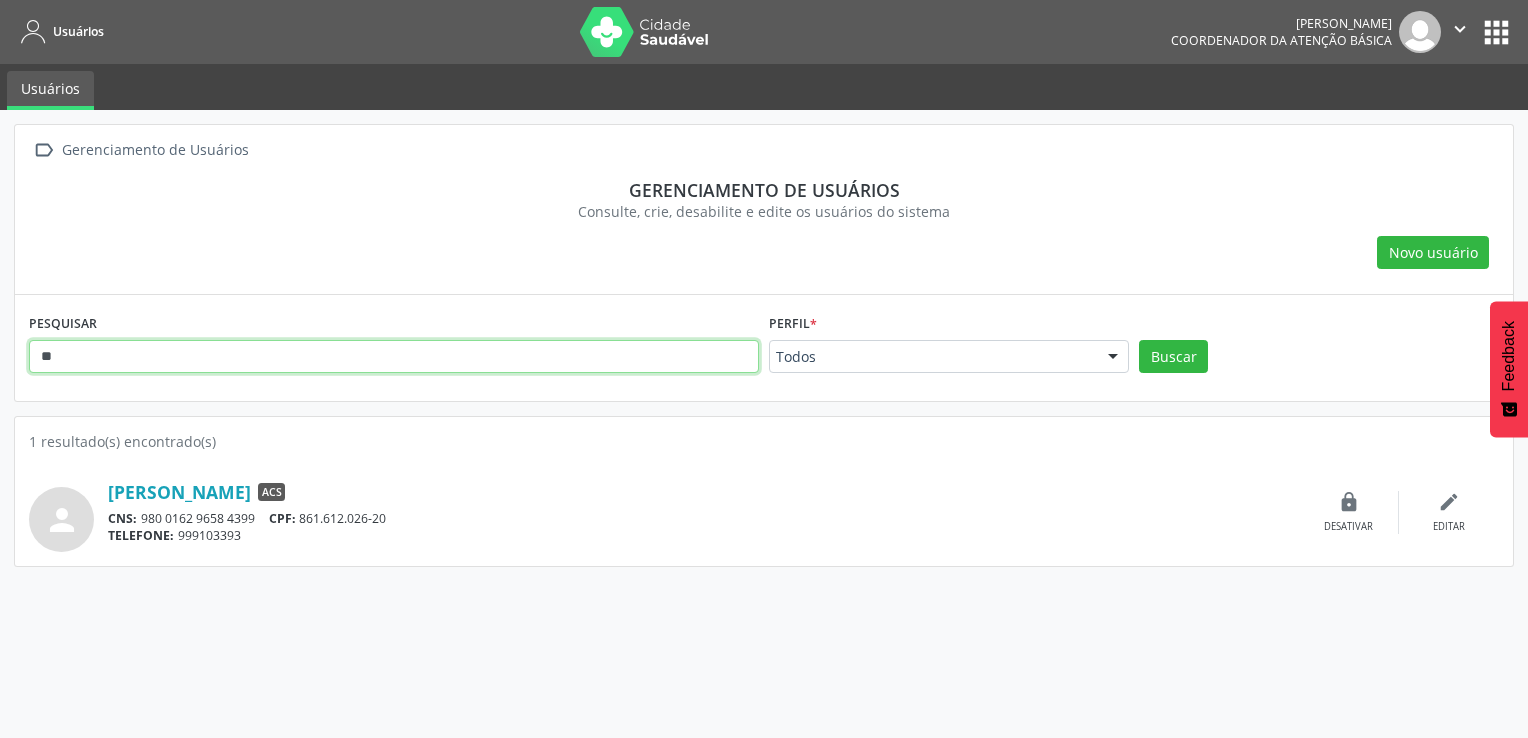 type on "*" 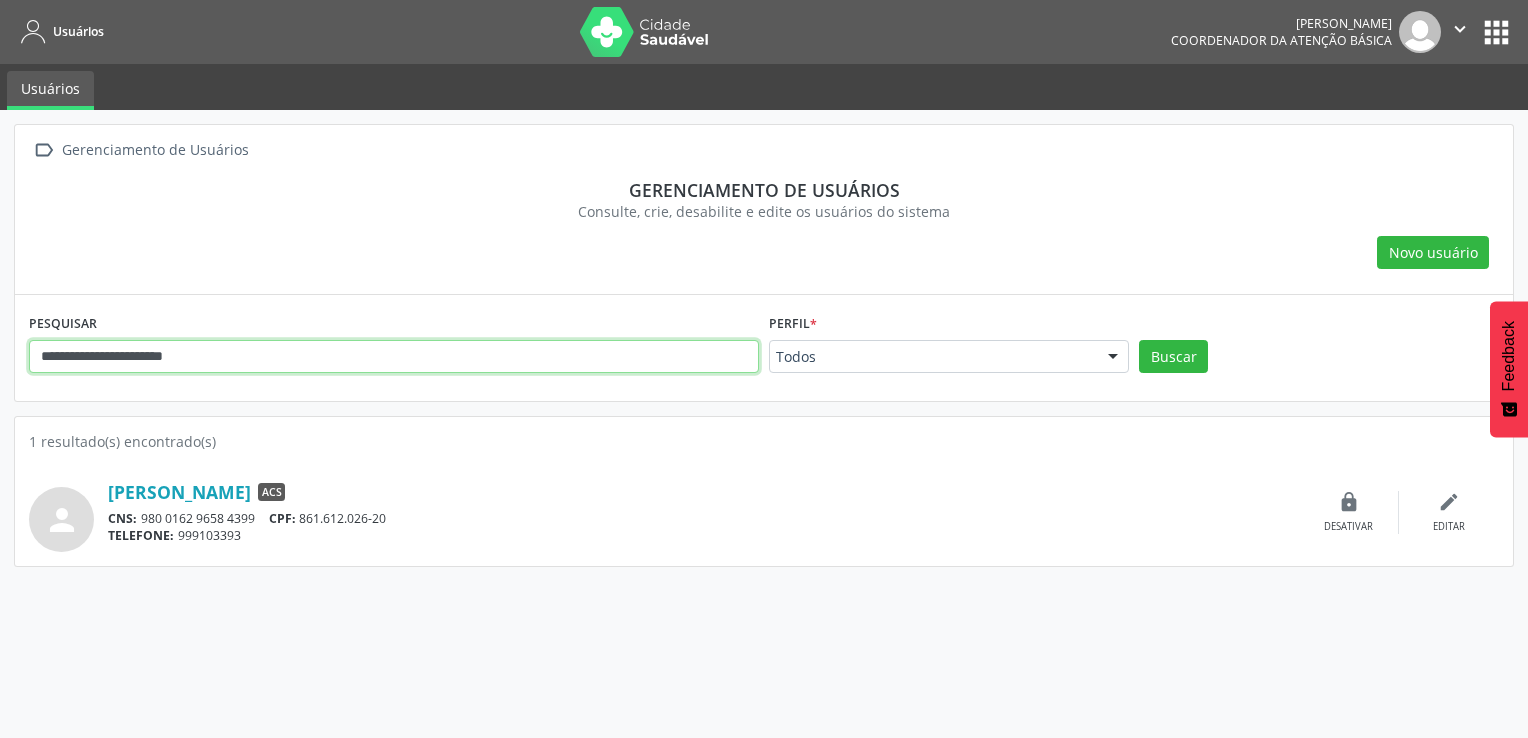 type on "**********" 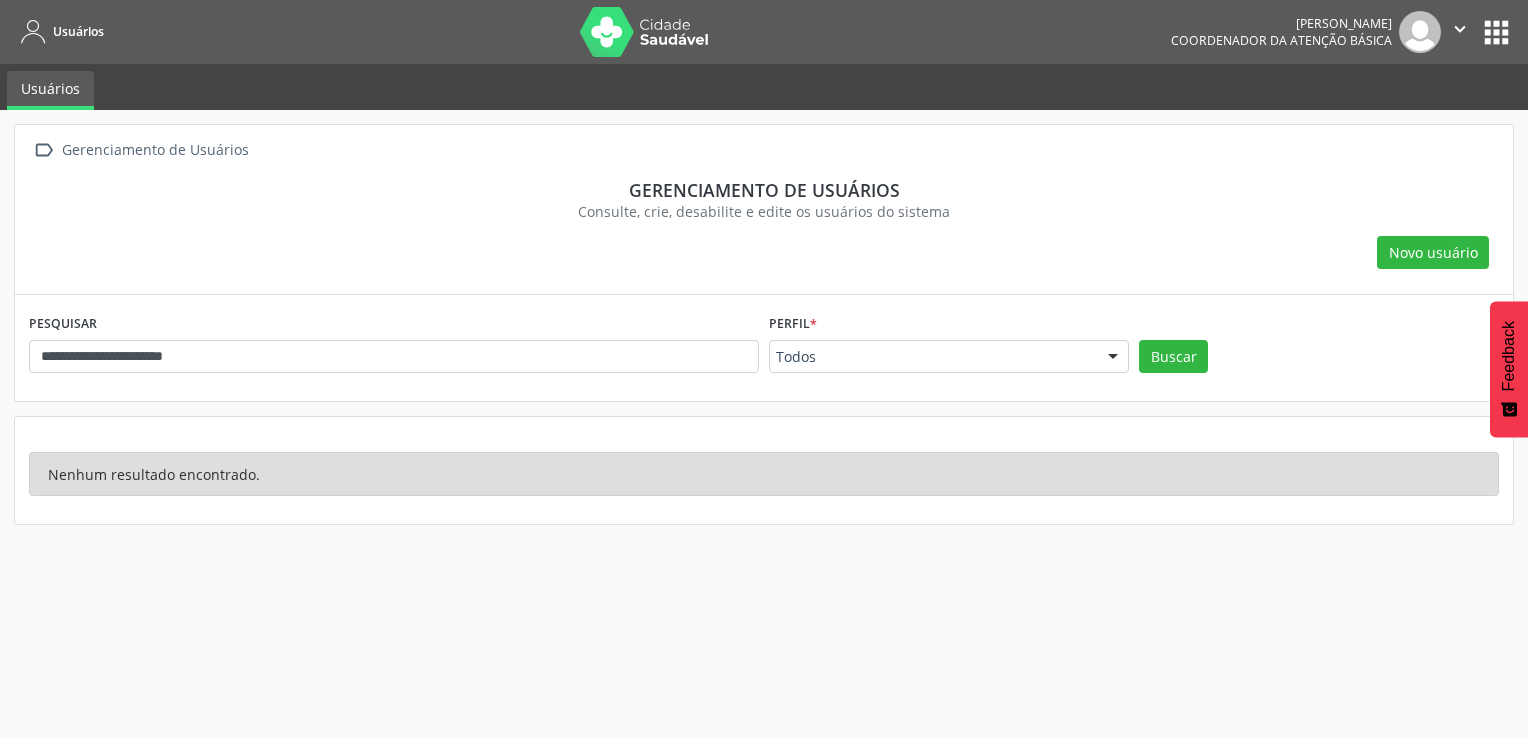 click on "apps" at bounding box center (1496, 32) 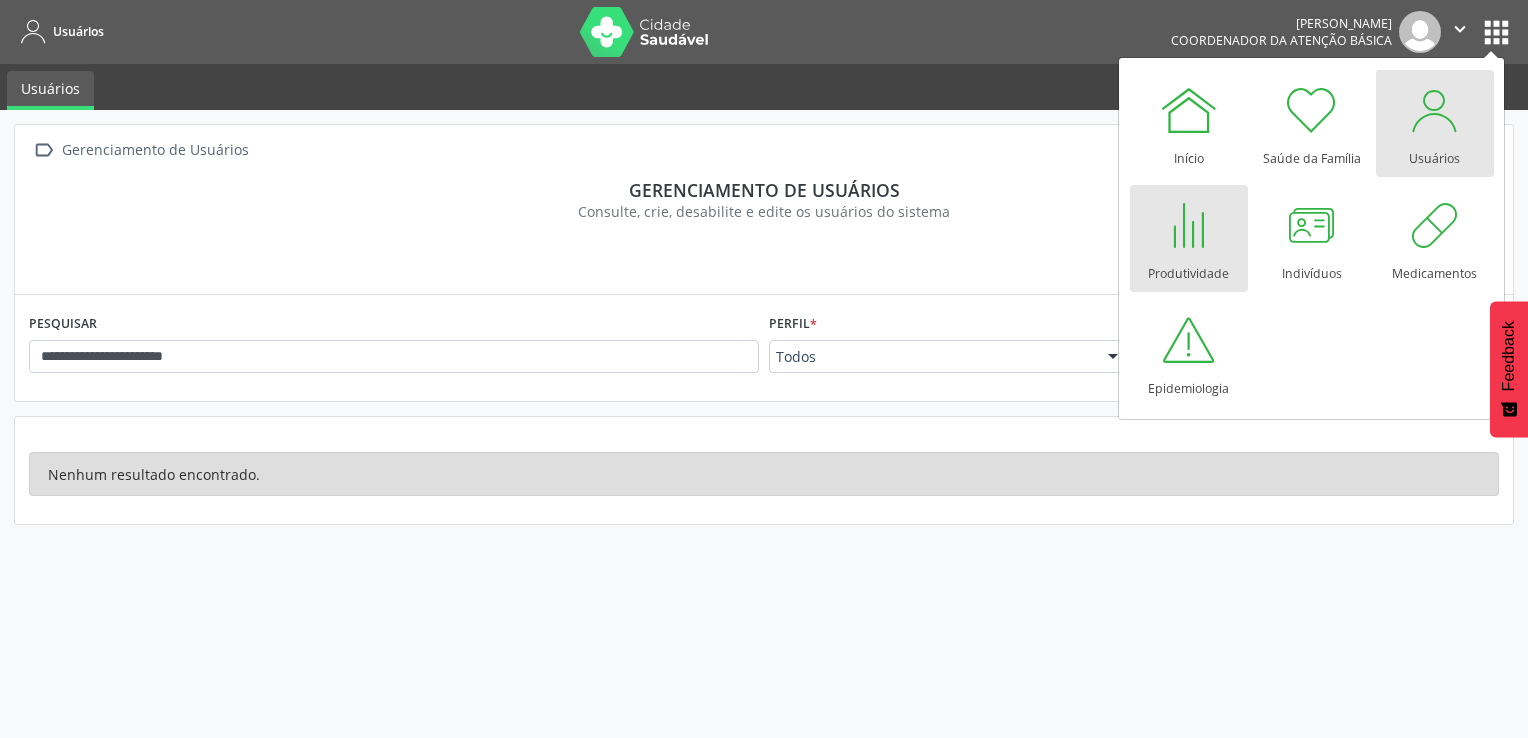 click at bounding box center (1189, 225) 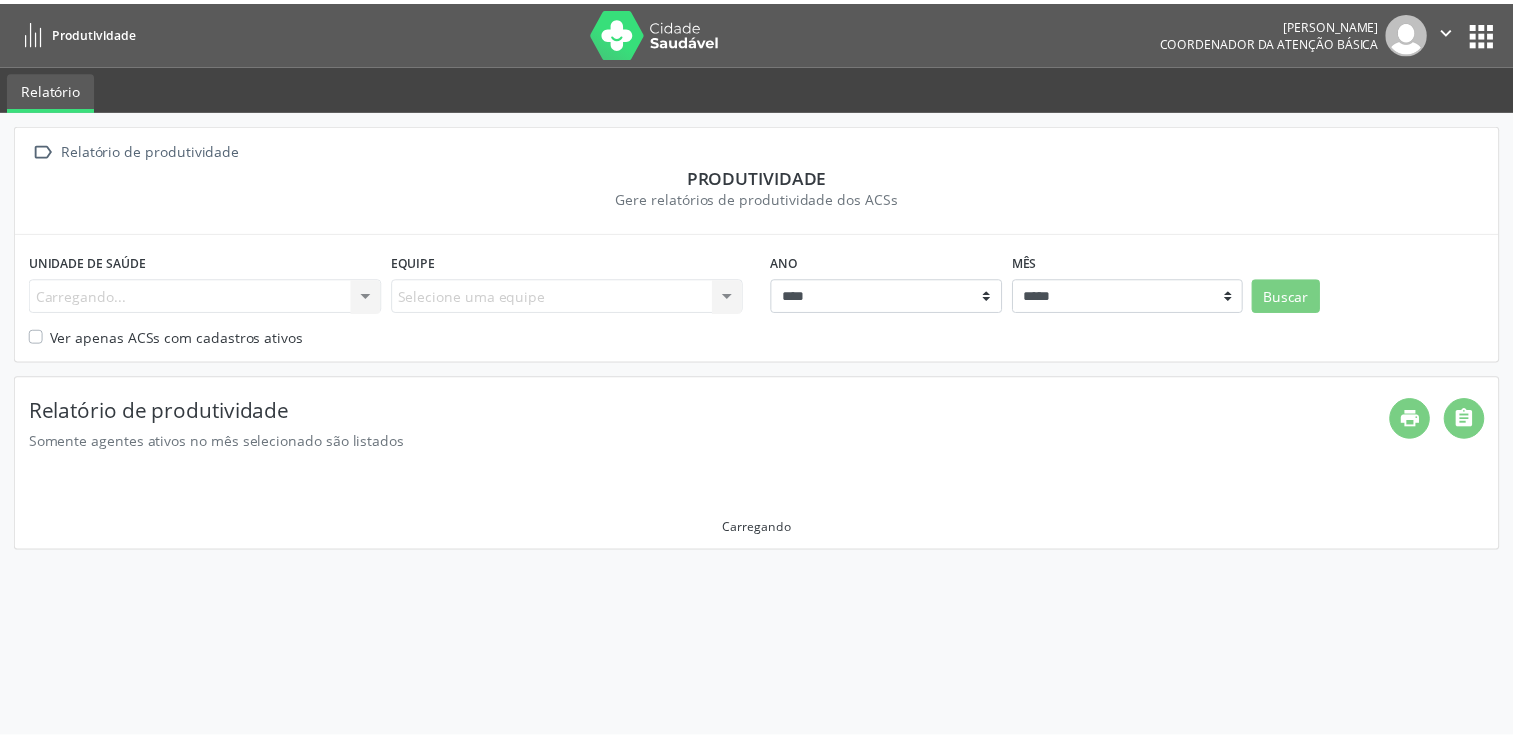 scroll, scrollTop: 0, scrollLeft: 0, axis: both 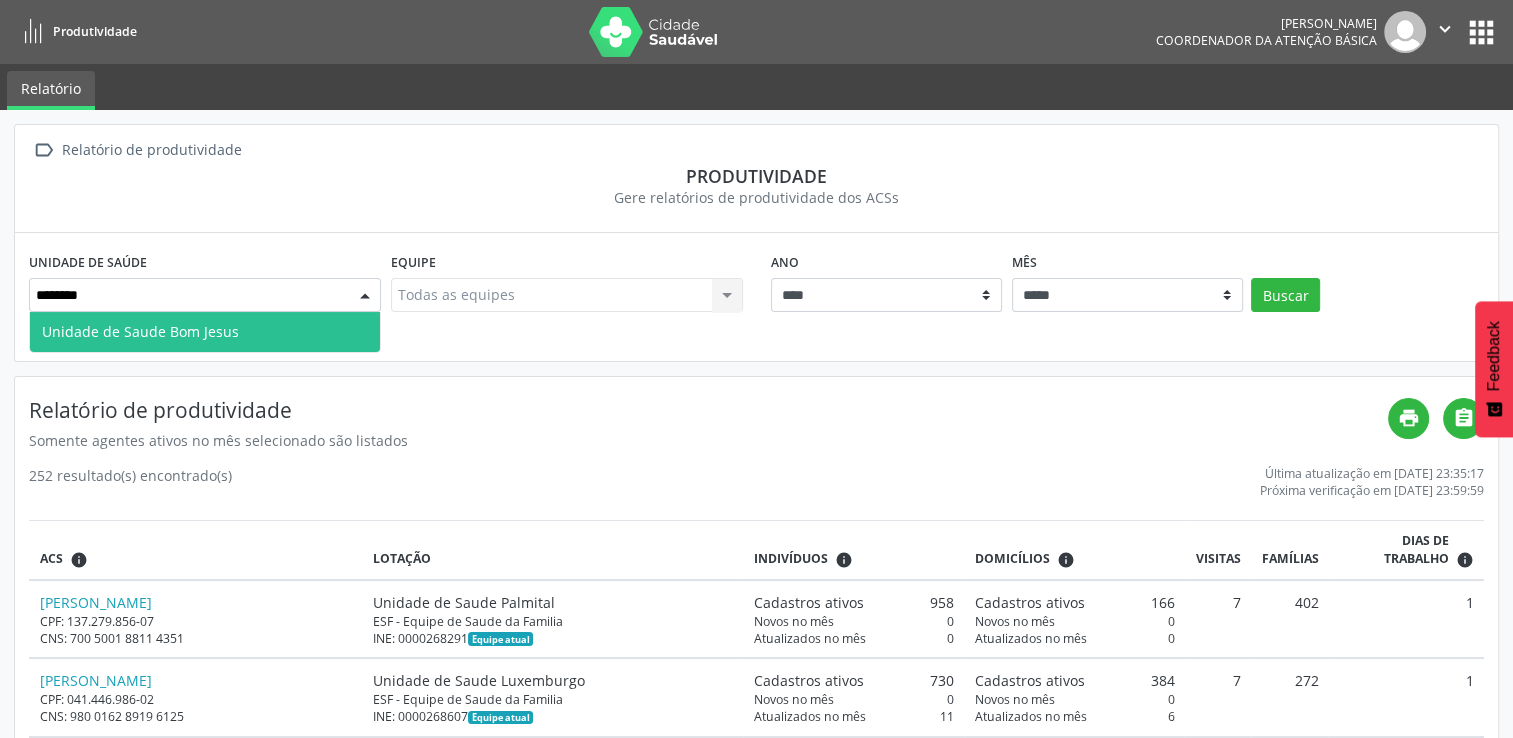 type on "*********" 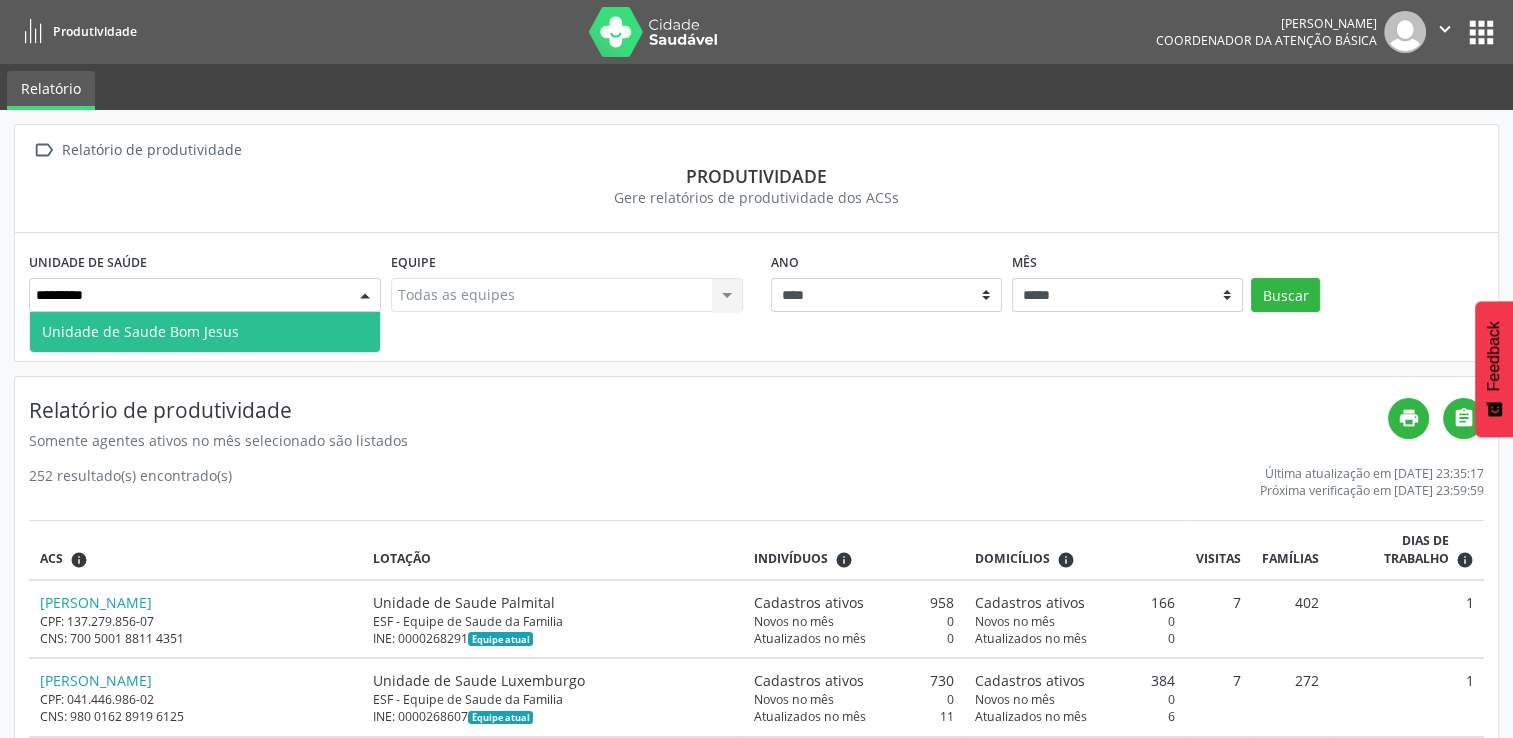 click on "Unidade de Saude Bom Jesus" at bounding box center [205, 332] 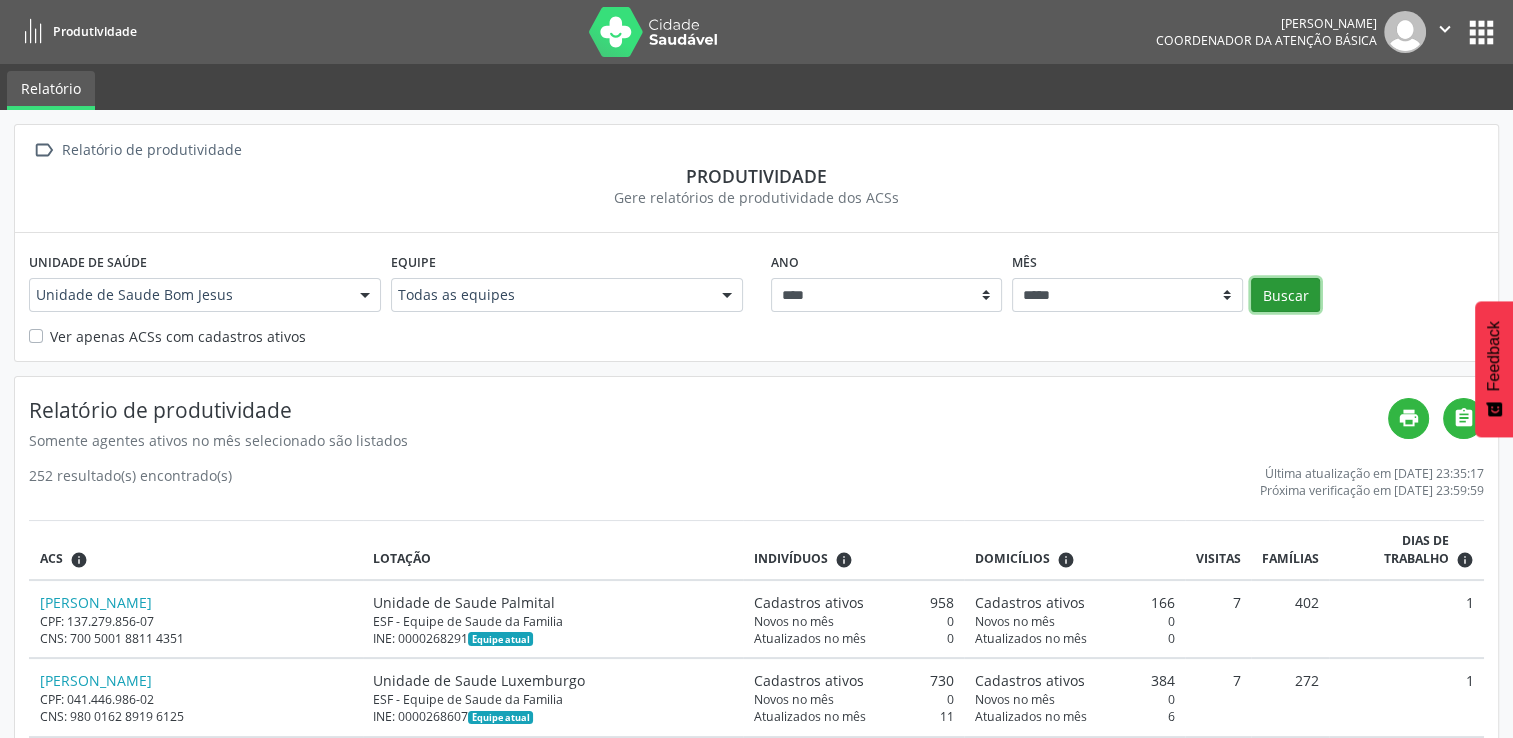 click on "Buscar" at bounding box center [1285, 295] 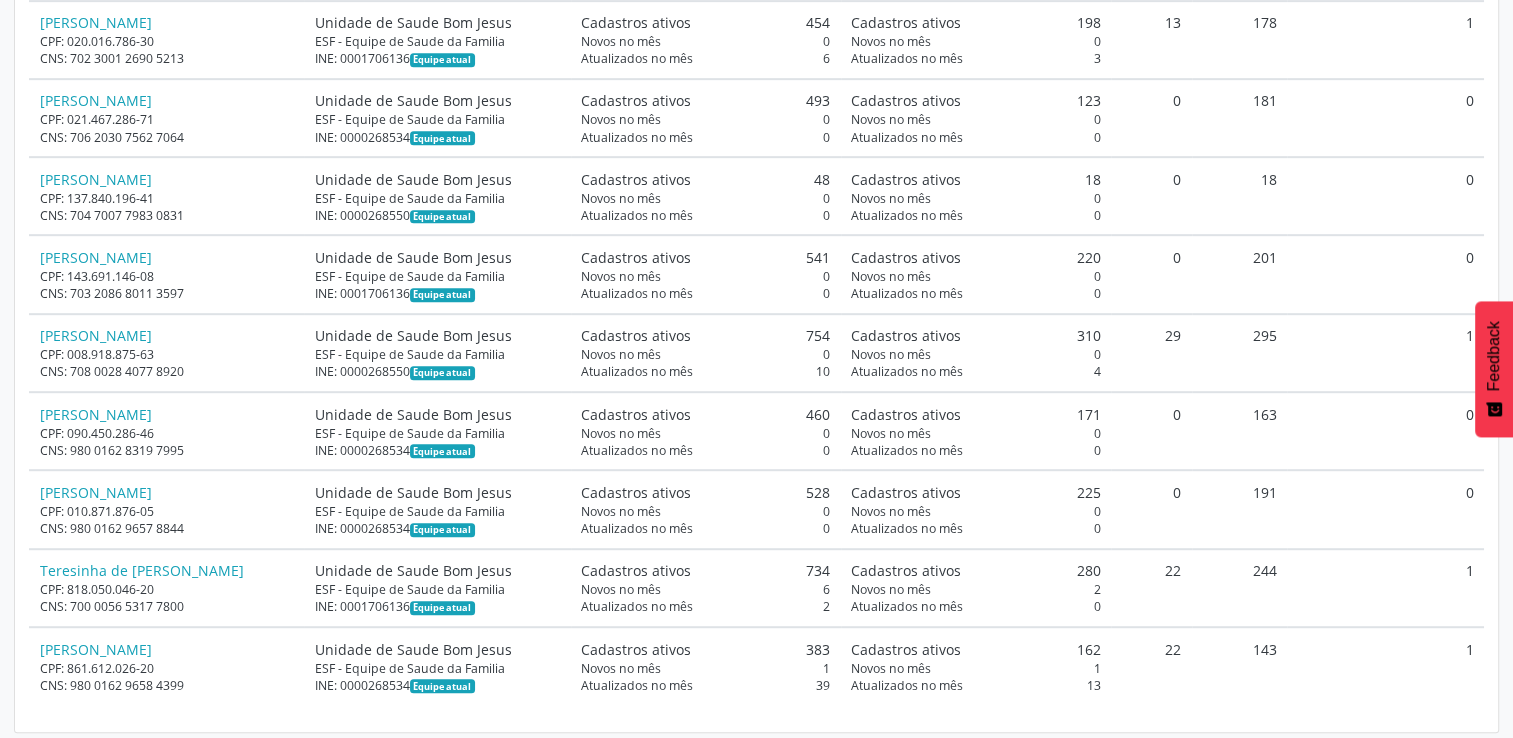 scroll, scrollTop: 1032, scrollLeft: 0, axis: vertical 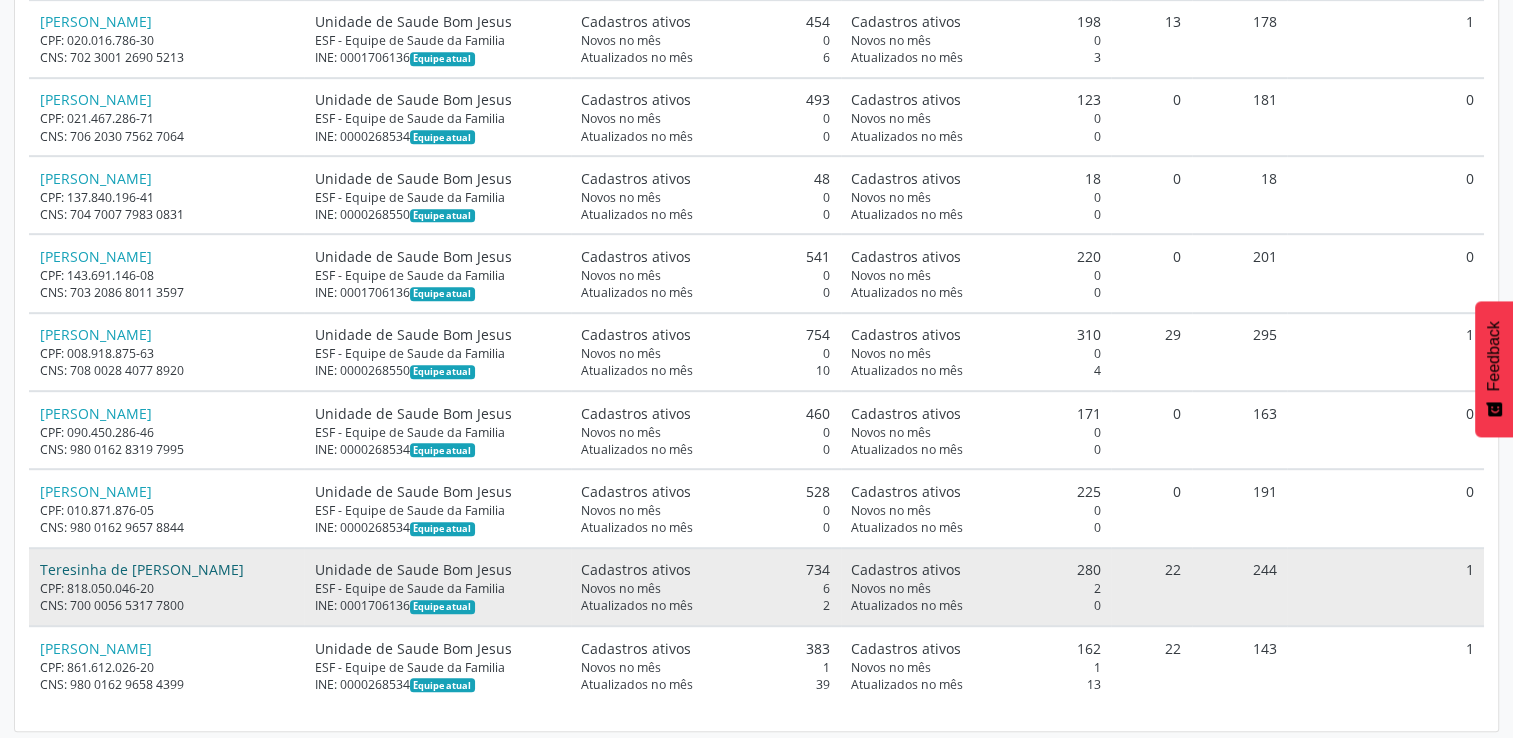 click on "Teresinha de Jesus Moncao" at bounding box center [142, 569] 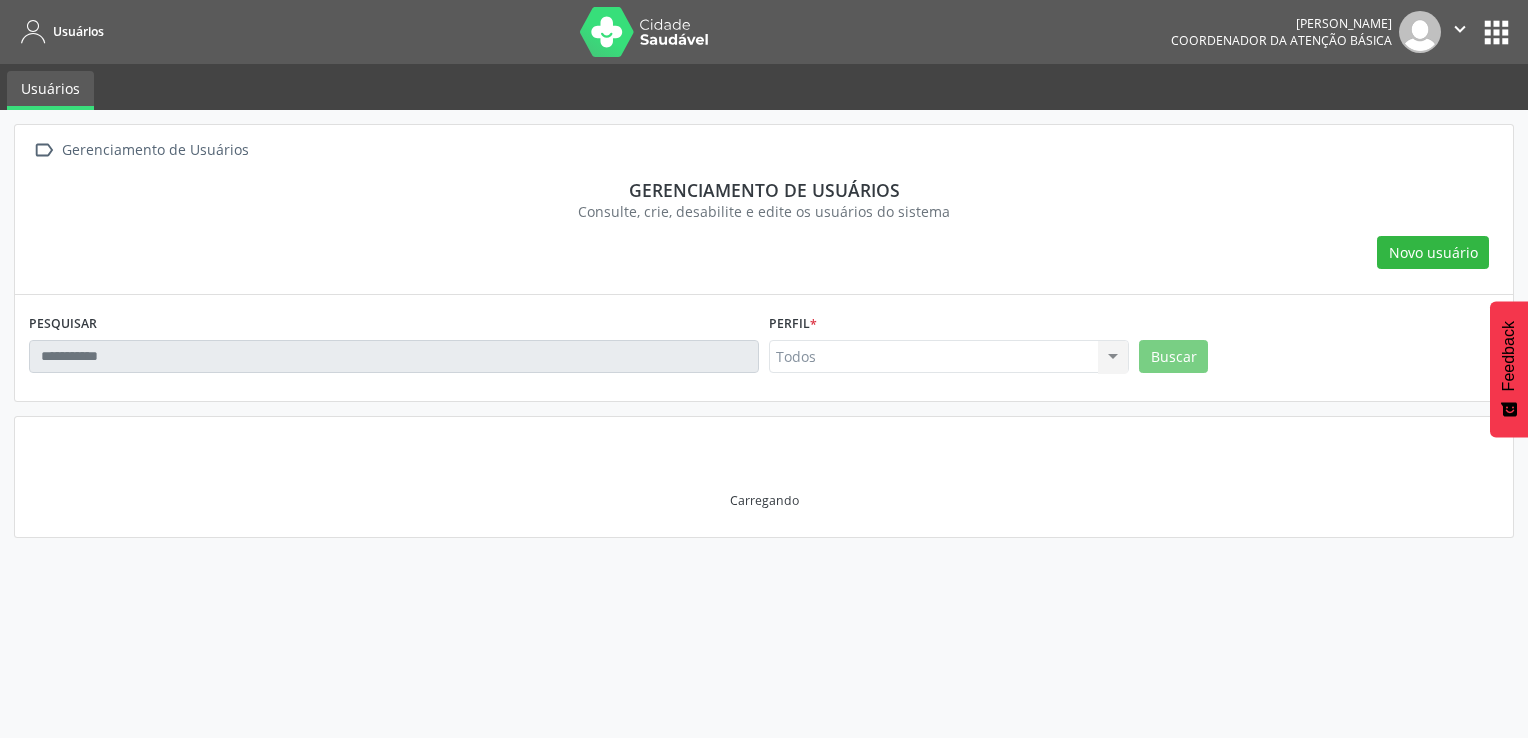 scroll, scrollTop: 0, scrollLeft: 0, axis: both 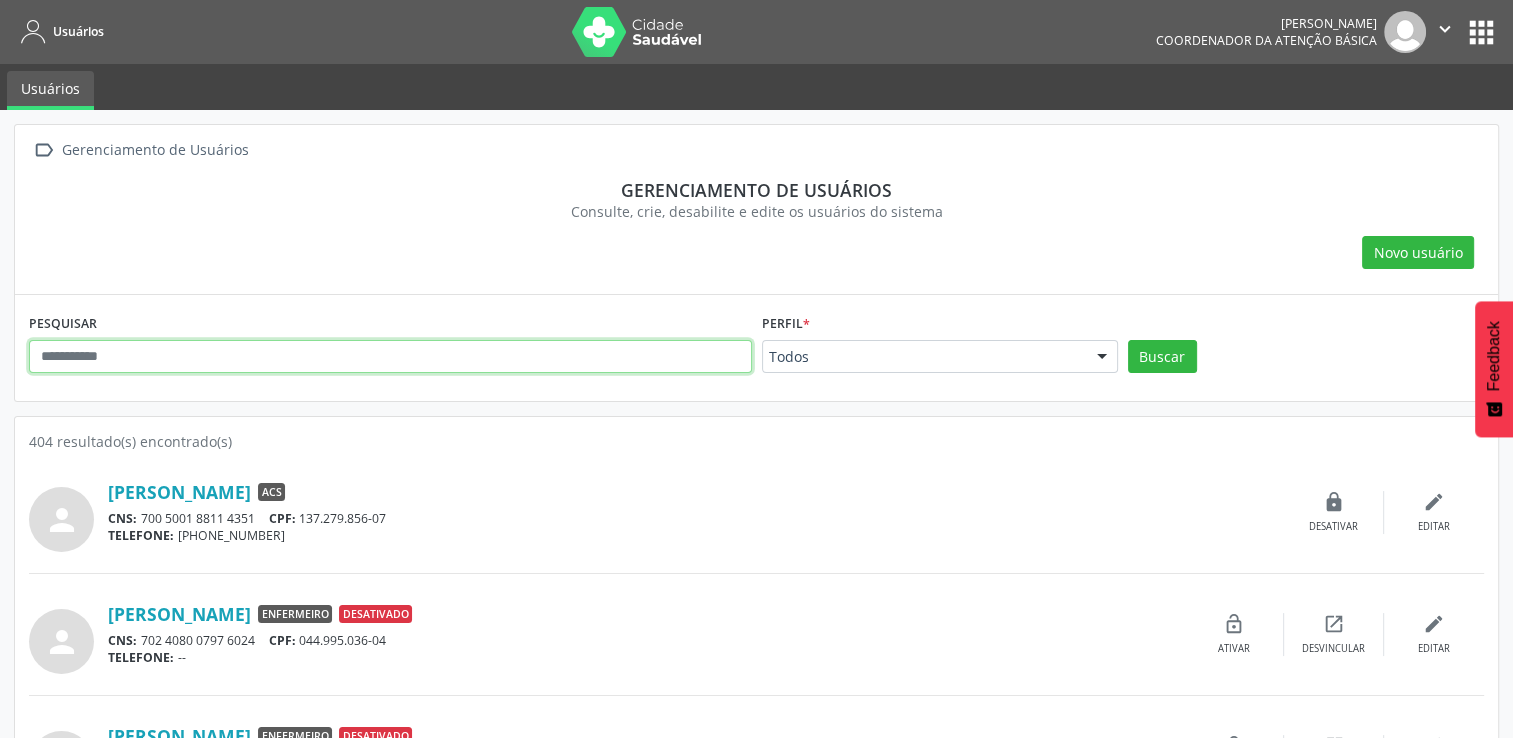 click at bounding box center (390, 357) 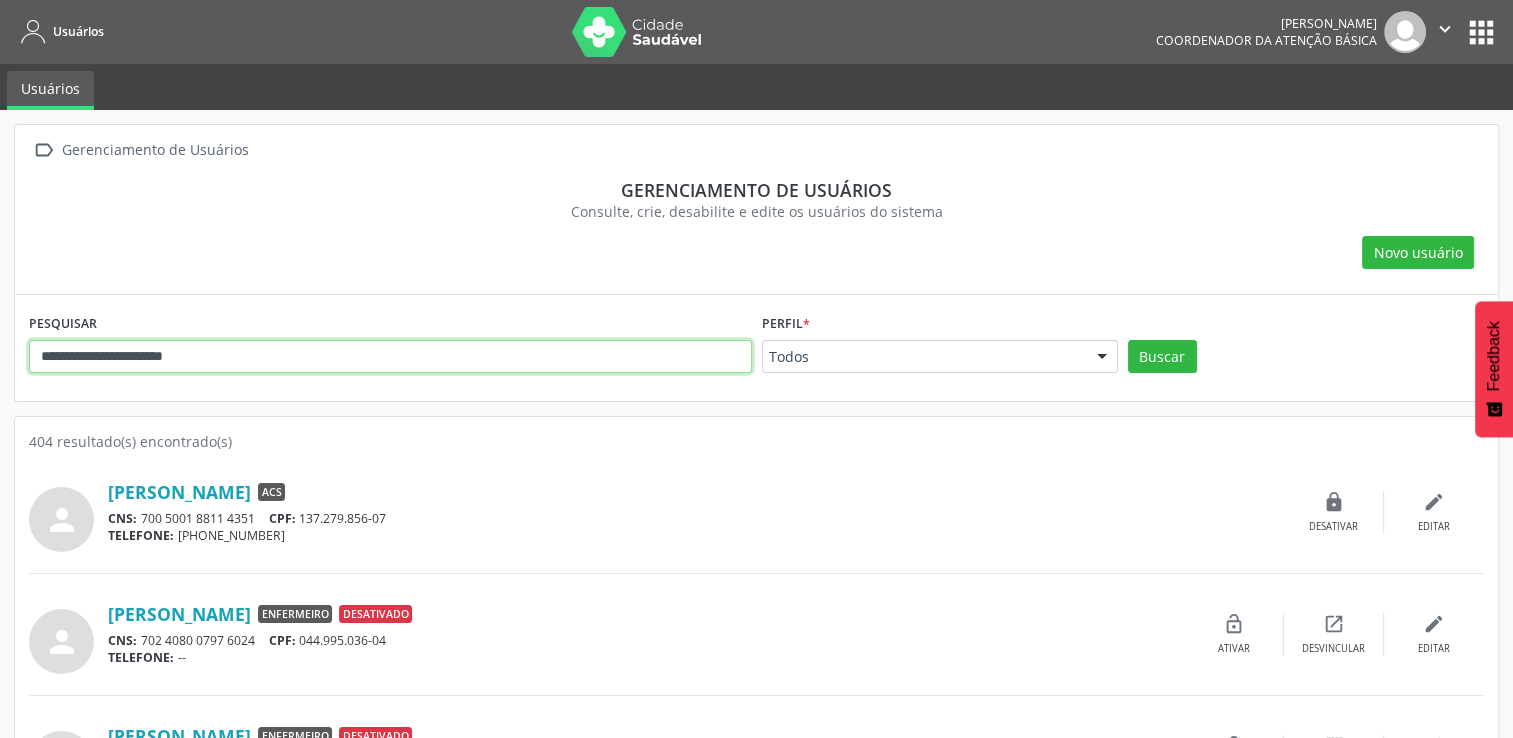 type on "**********" 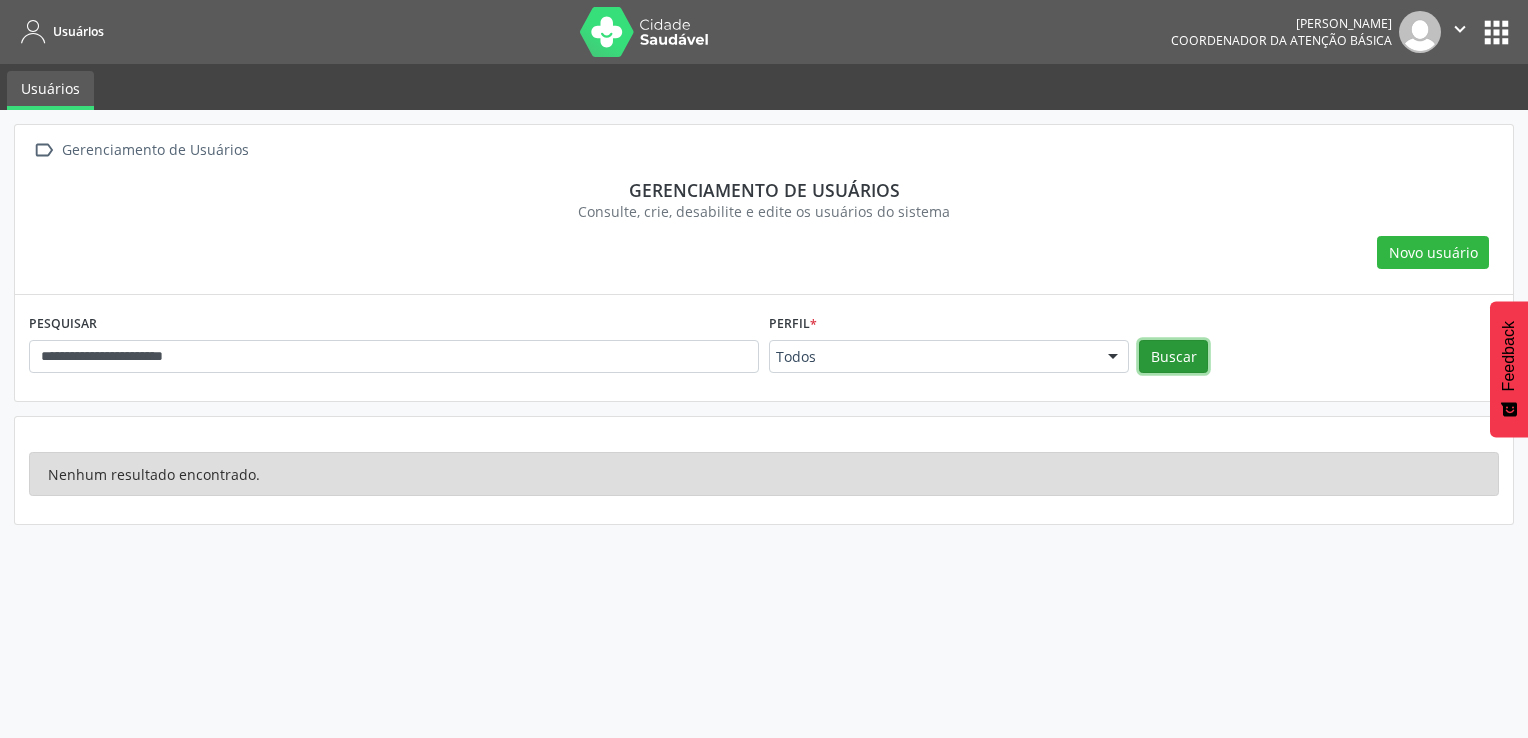 click on "Buscar" at bounding box center (1173, 357) 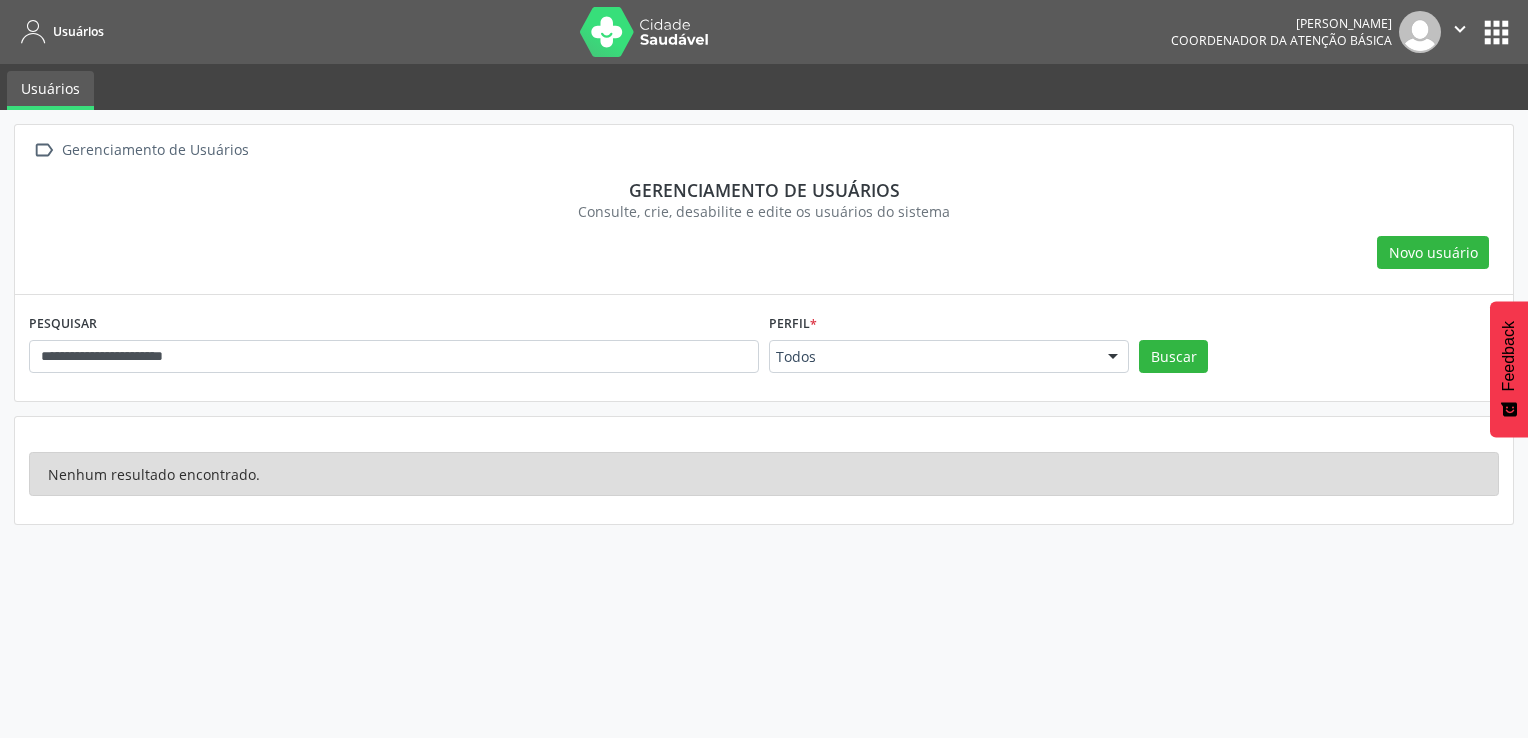 click on "apps" at bounding box center [1496, 32] 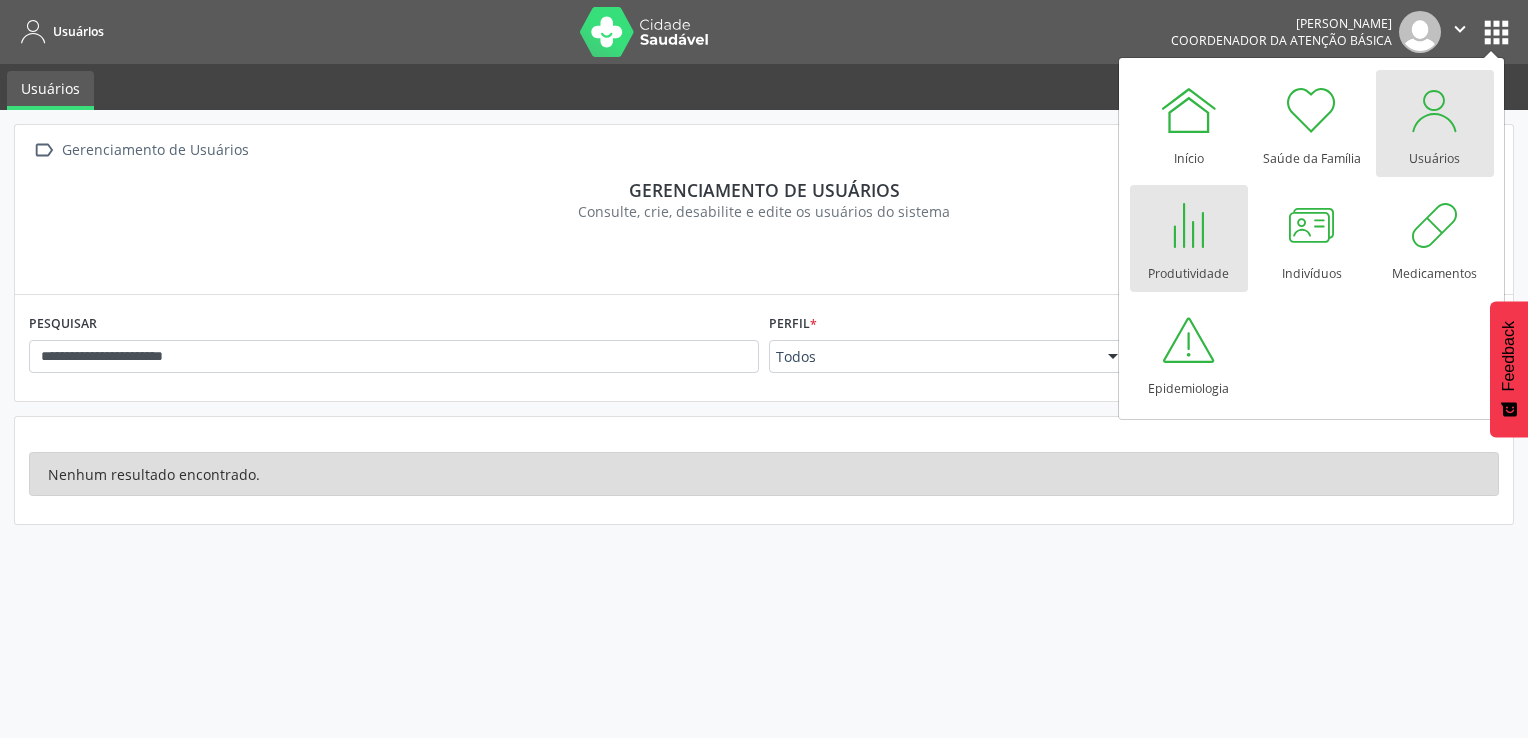 click at bounding box center (1189, 225) 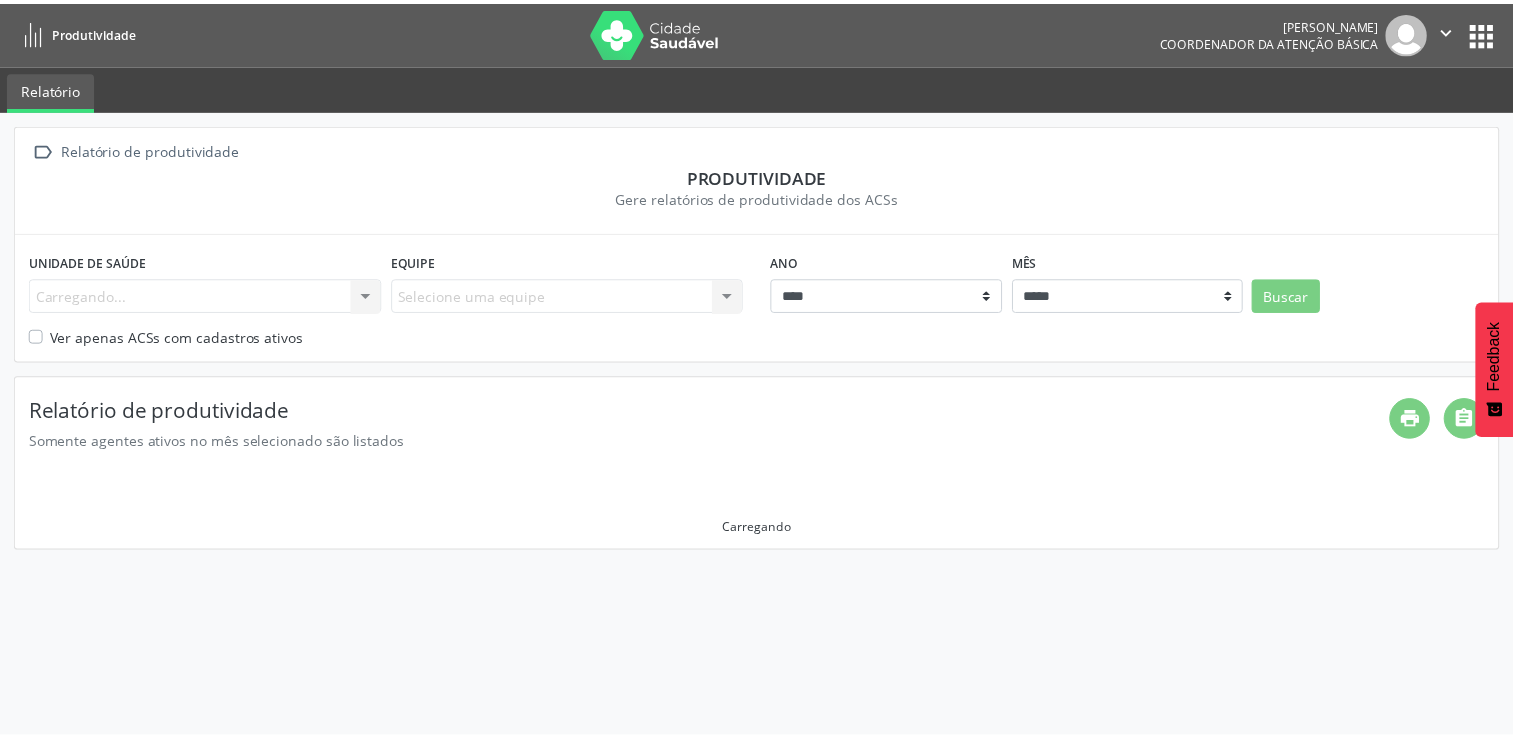 scroll, scrollTop: 0, scrollLeft: 0, axis: both 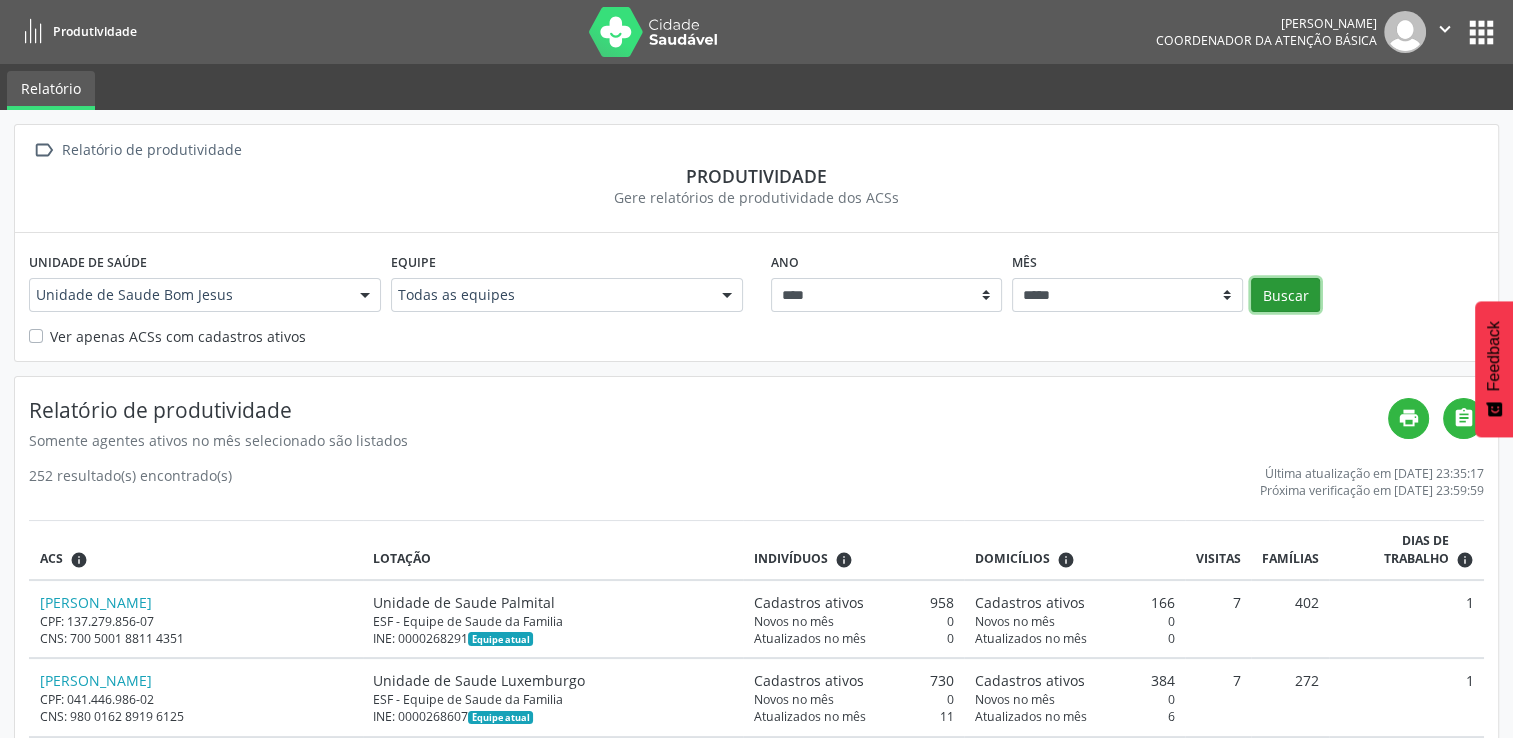 click on "Buscar" at bounding box center (1285, 295) 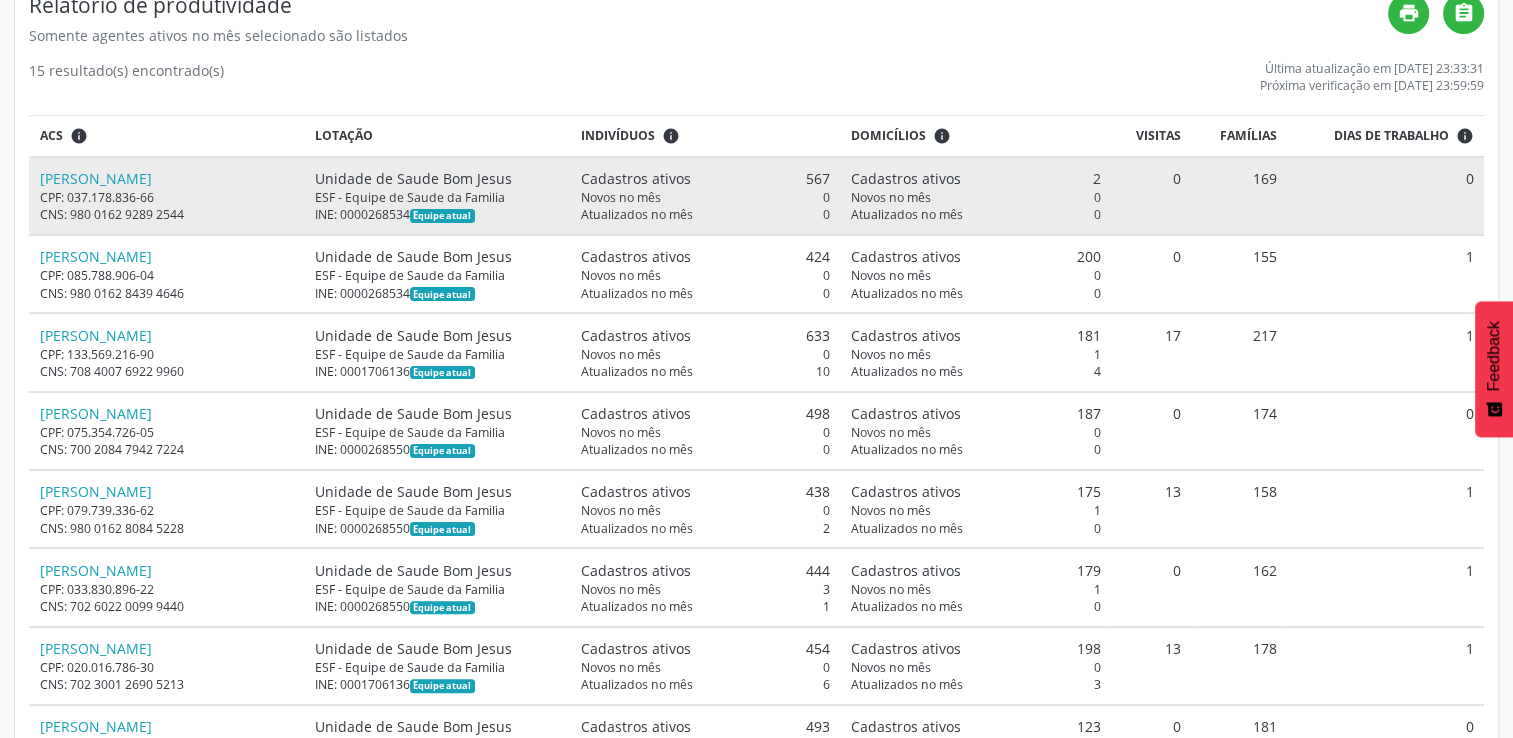 scroll, scrollTop: 600, scrollLeft: 0, axis: vertical 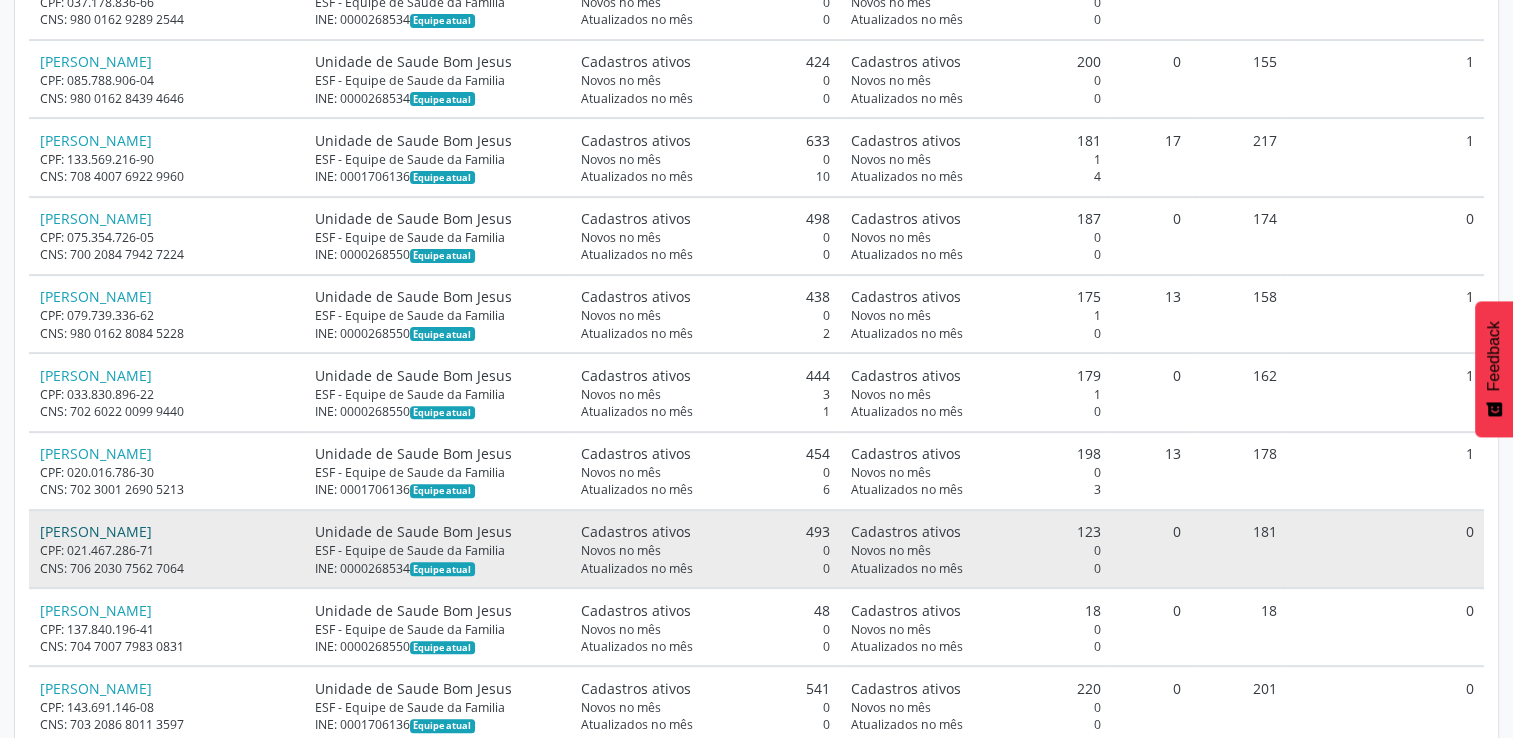 click on "Flavio Fabricius Martins da Cunha Cancado" at bounding box center (96, 531) 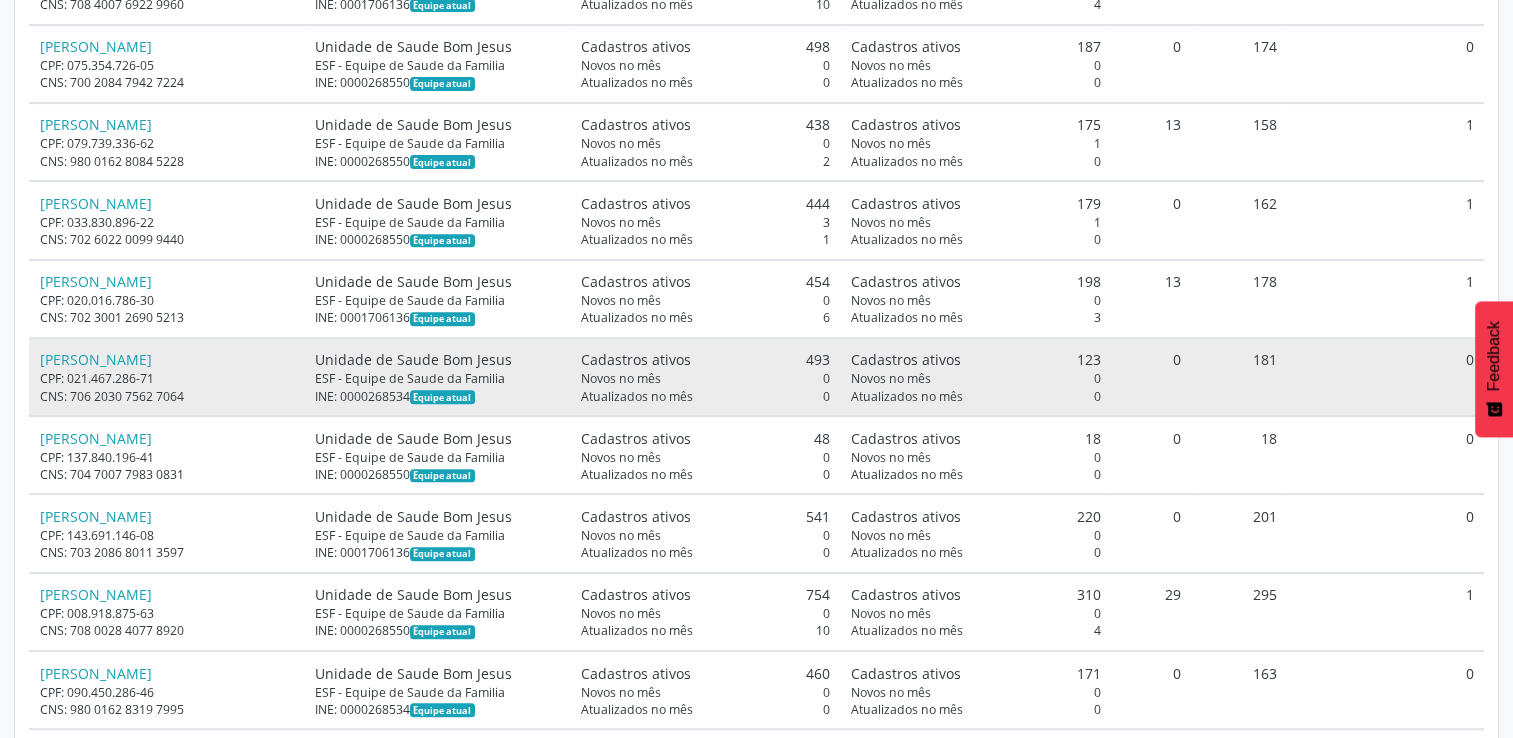 scroll, scrollTop: 900, scrollLeft: 0, axis: vertical 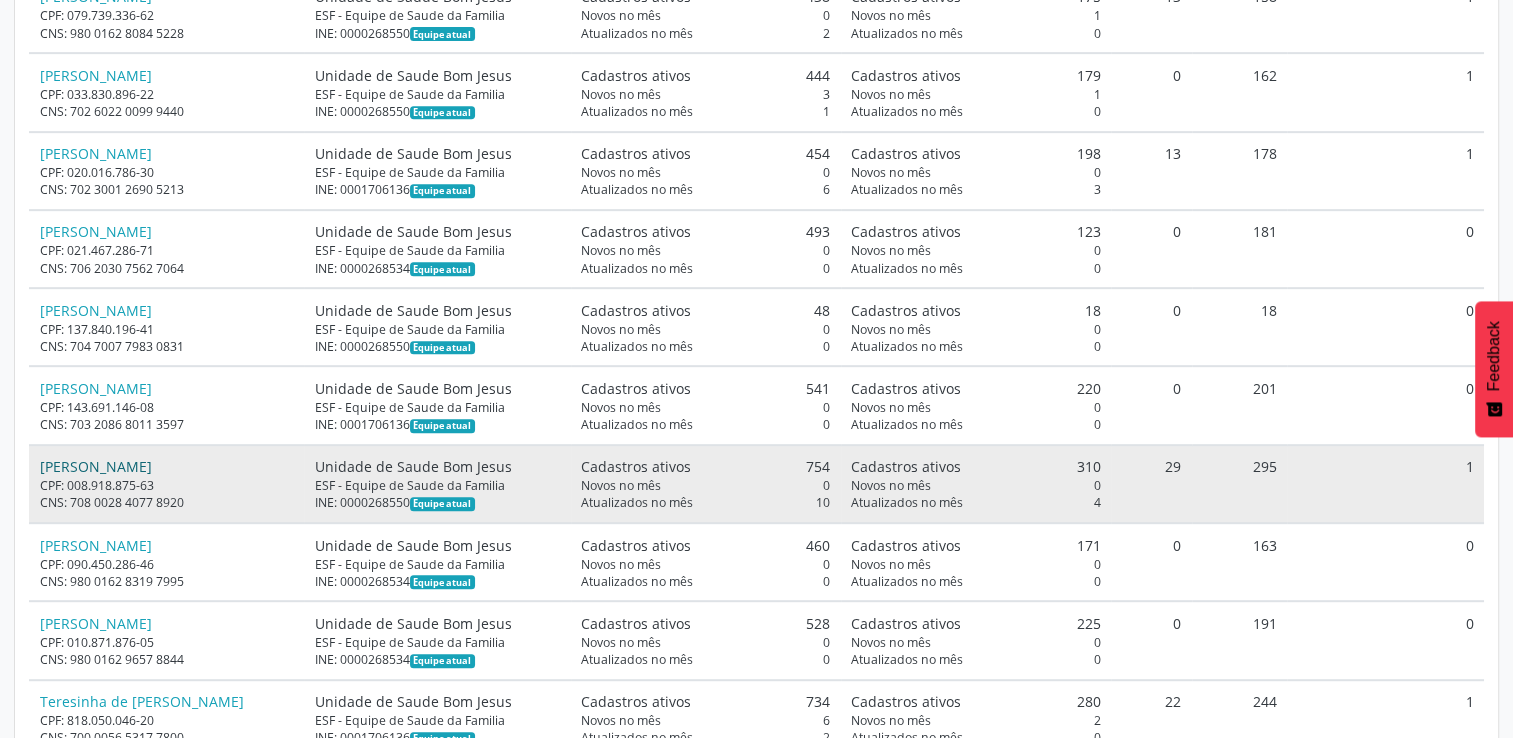 click on "Luciene Almeida da Cruz" at bounding box center (96, 466) 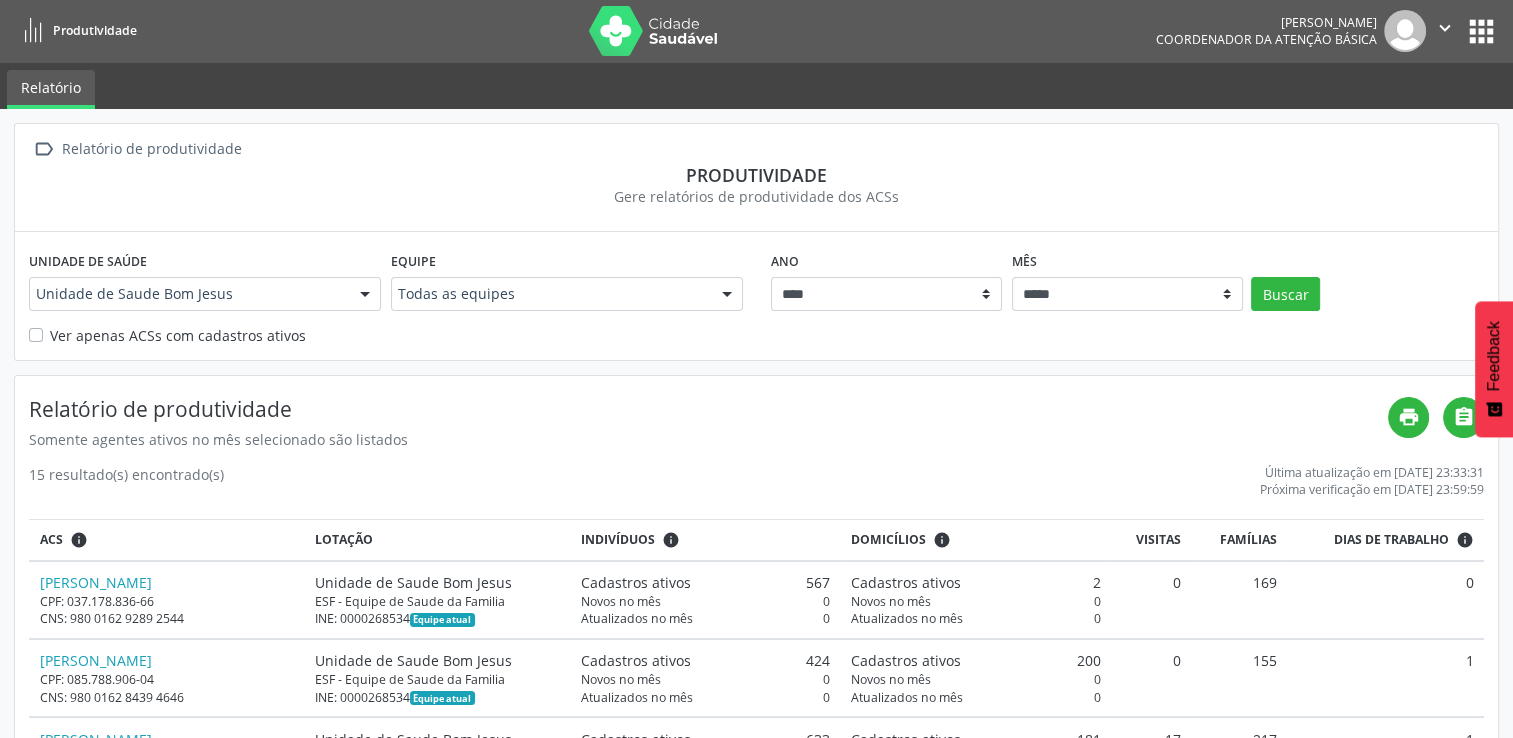 scroll, scrollTop: 0, scrollLeft: 0, axis: both 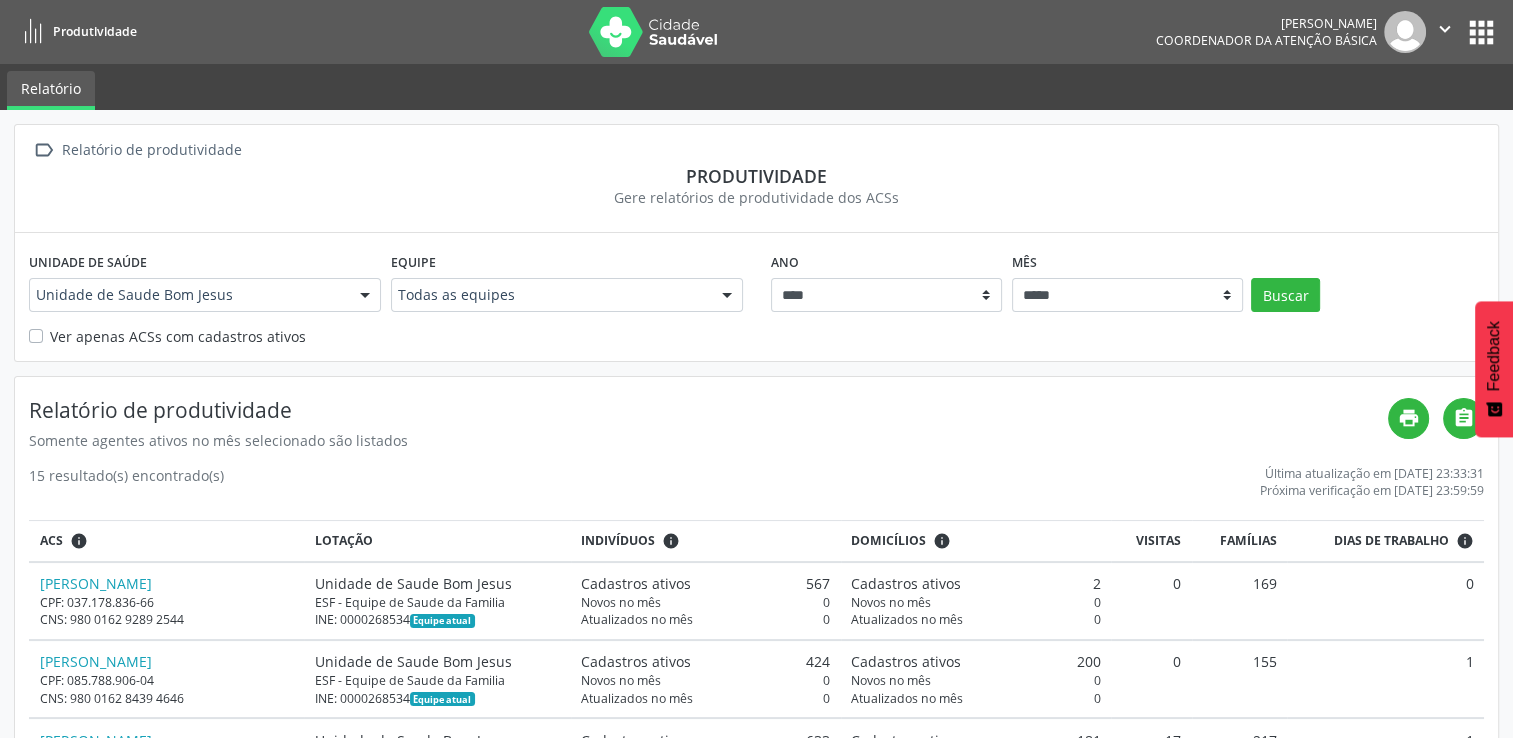 click at bounding box center [365, 296] 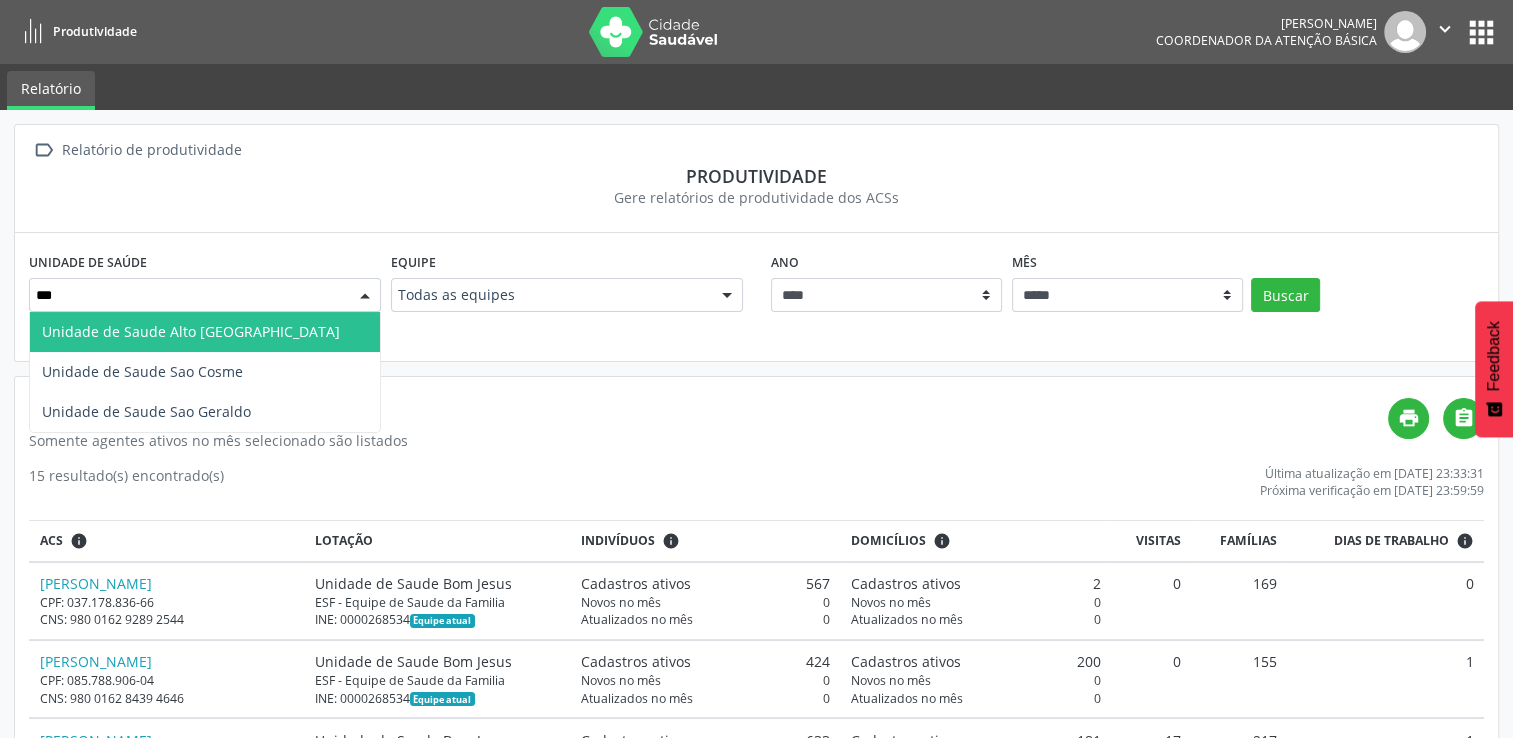 type on "***" 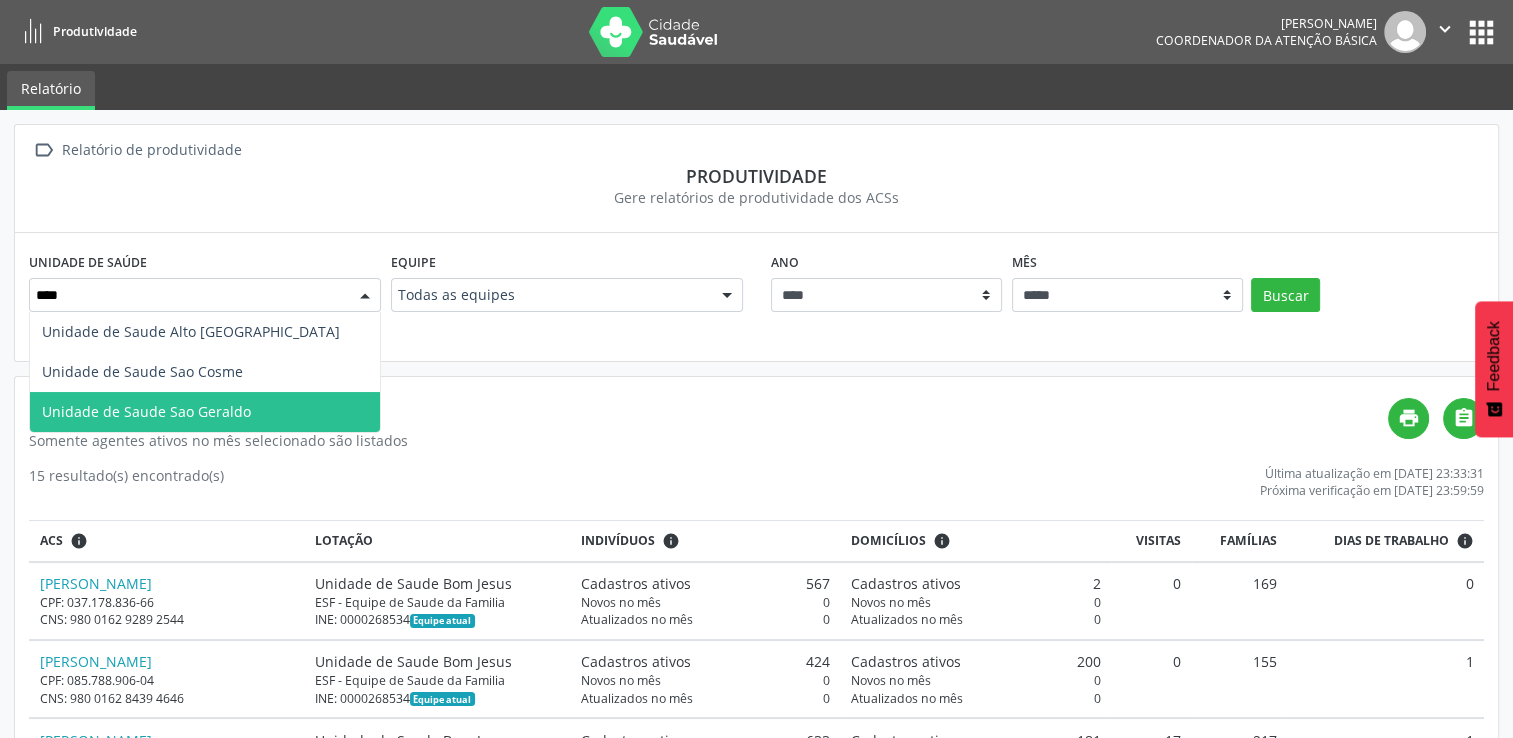 click on "Unidade de Saude Sao Geraldo" at bounding box center [205, 412] 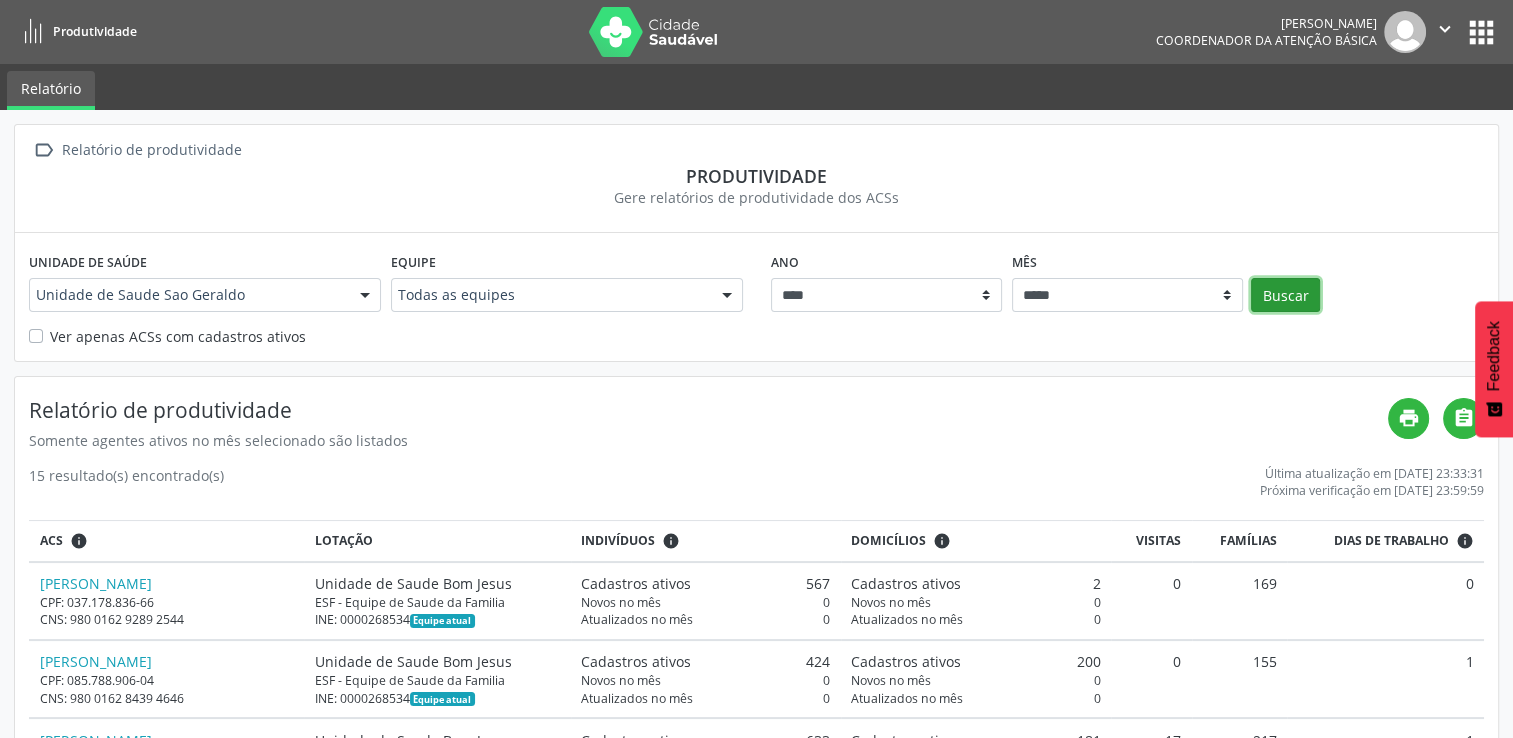 click on "Buscar" at bounding box center [1285, 295] 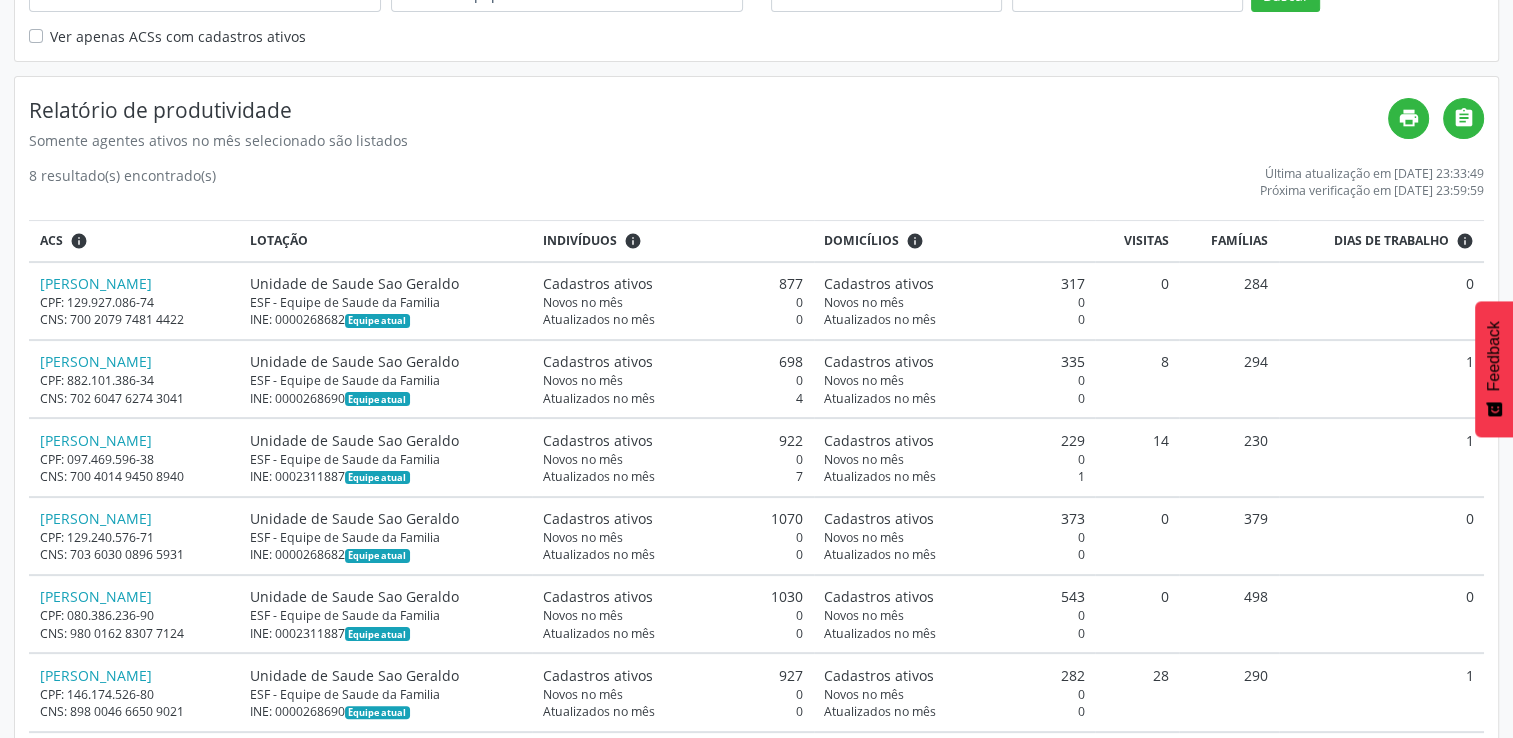 scroll, scrollTop: 400, scrollLeft: 0, axis: vertical 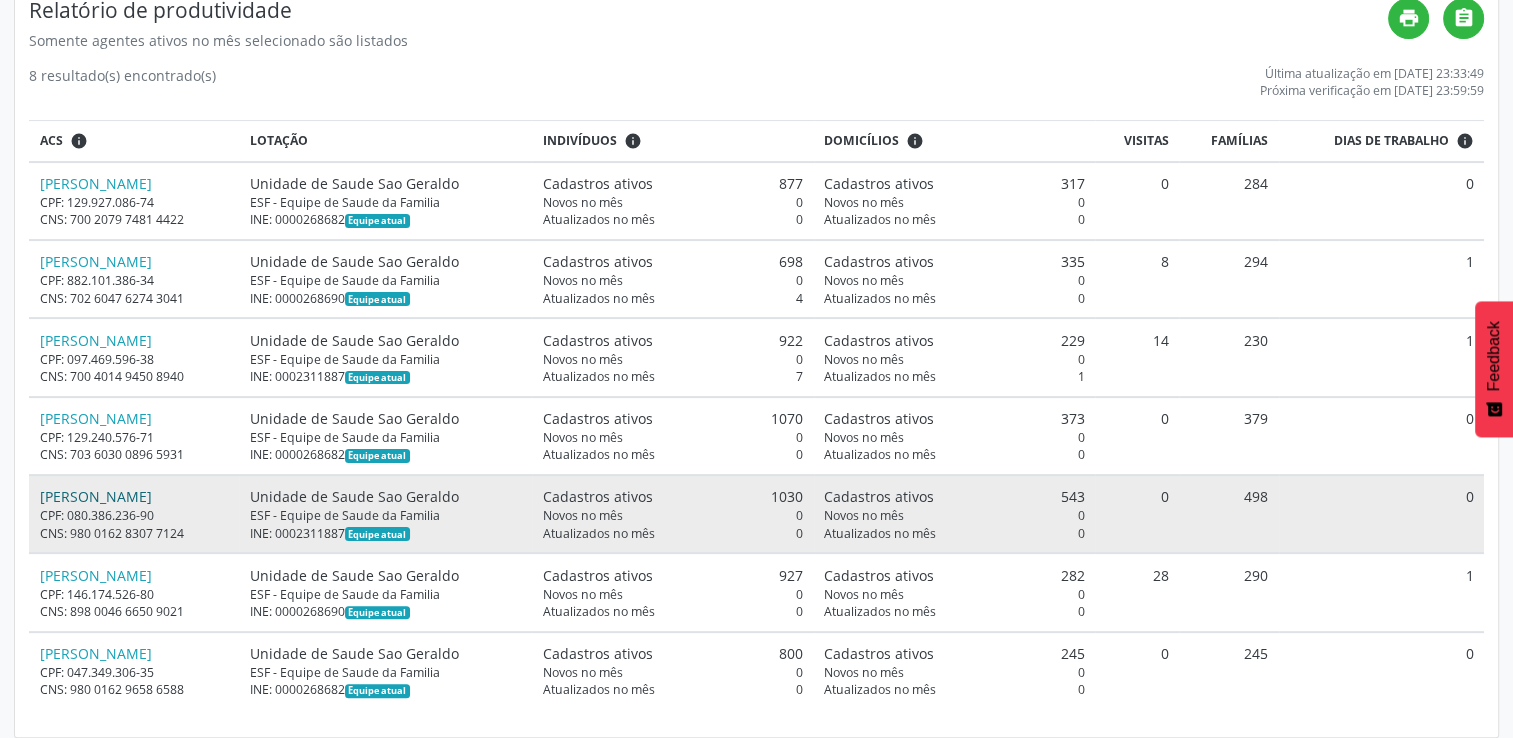 click on "Flavia Marcele da Silva Moreira" at bounding box center [96, 496] 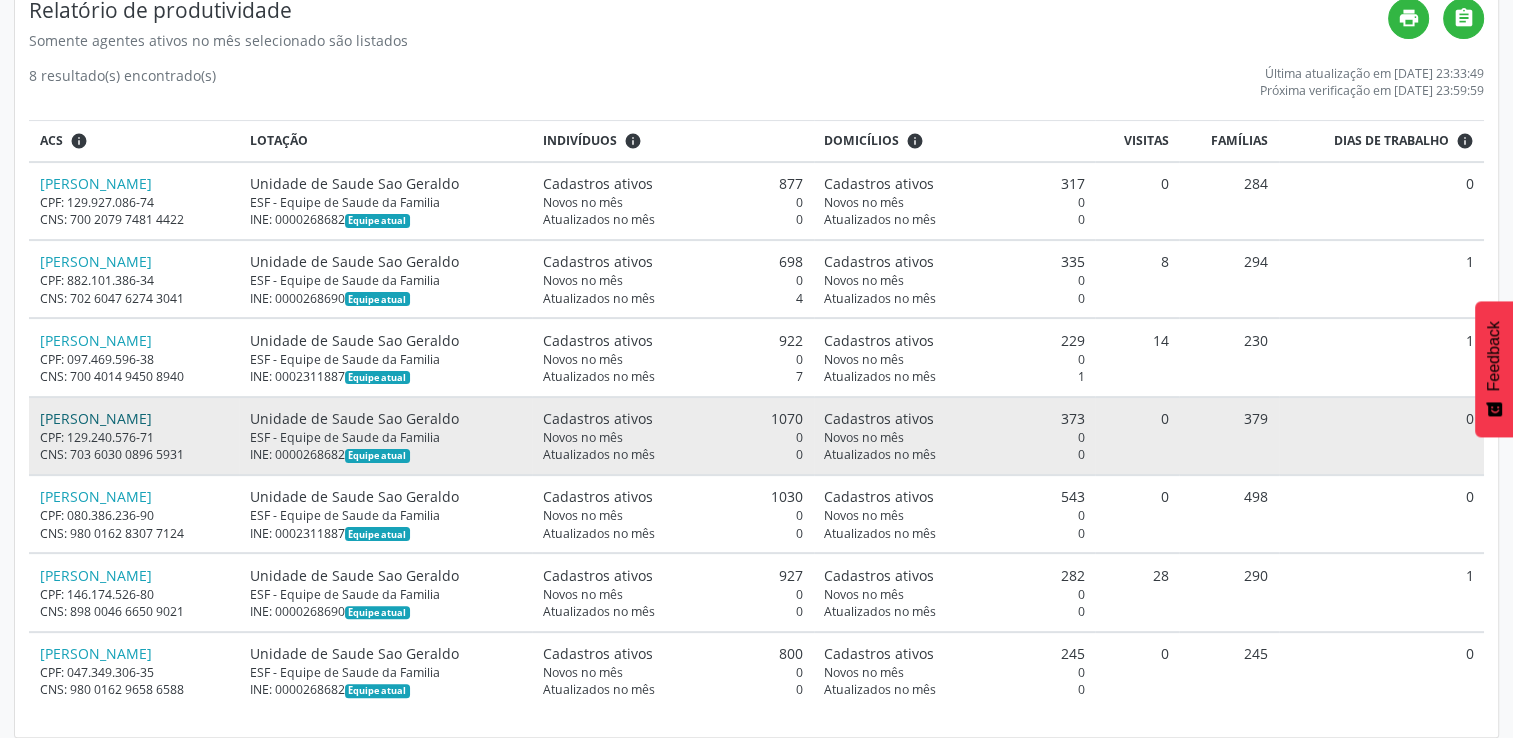 click on "Carolina Santos Felix" at bounding box center (96, 418) 